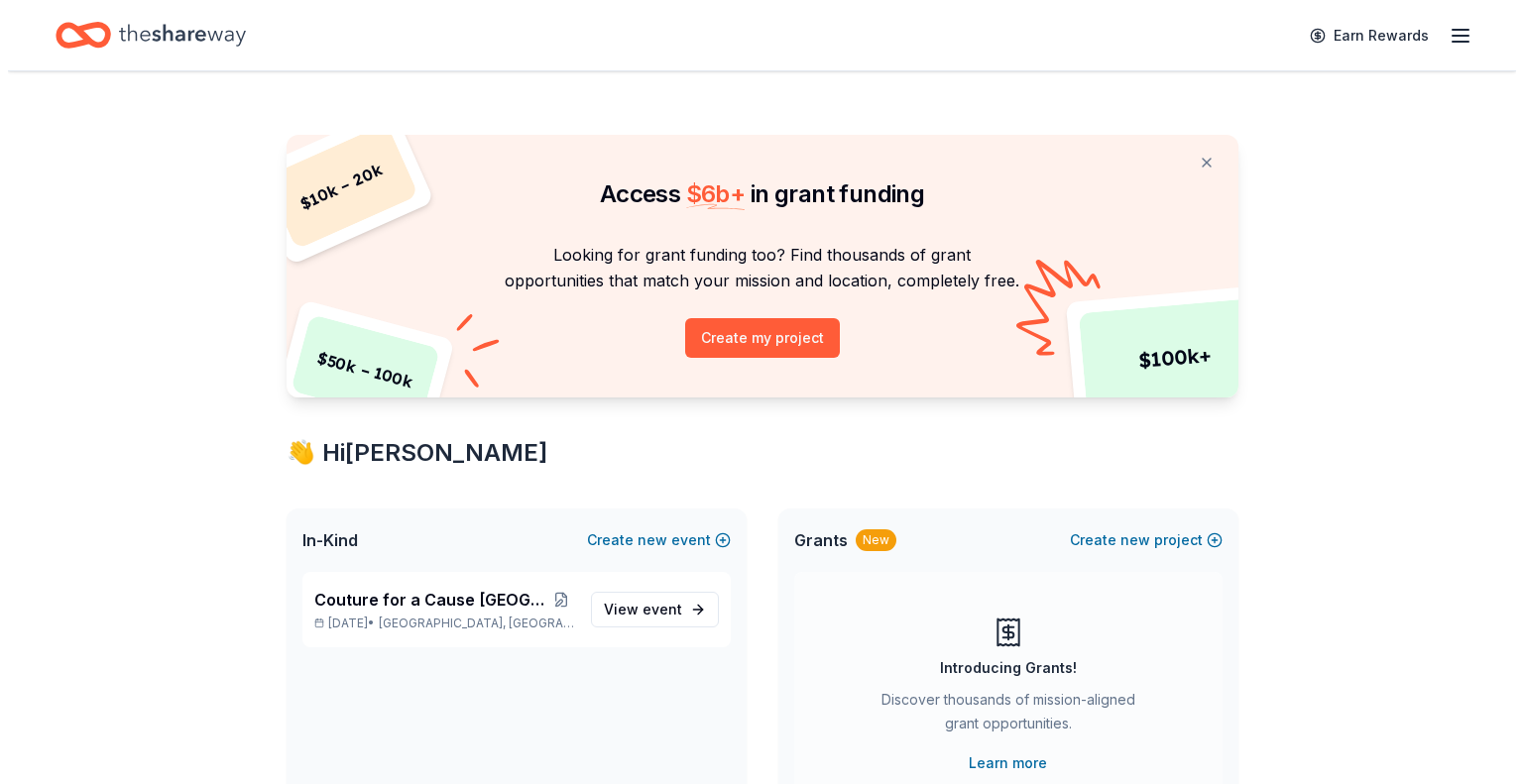 scroll, scrollTop: 0, scrollLeft: 0, axis: both 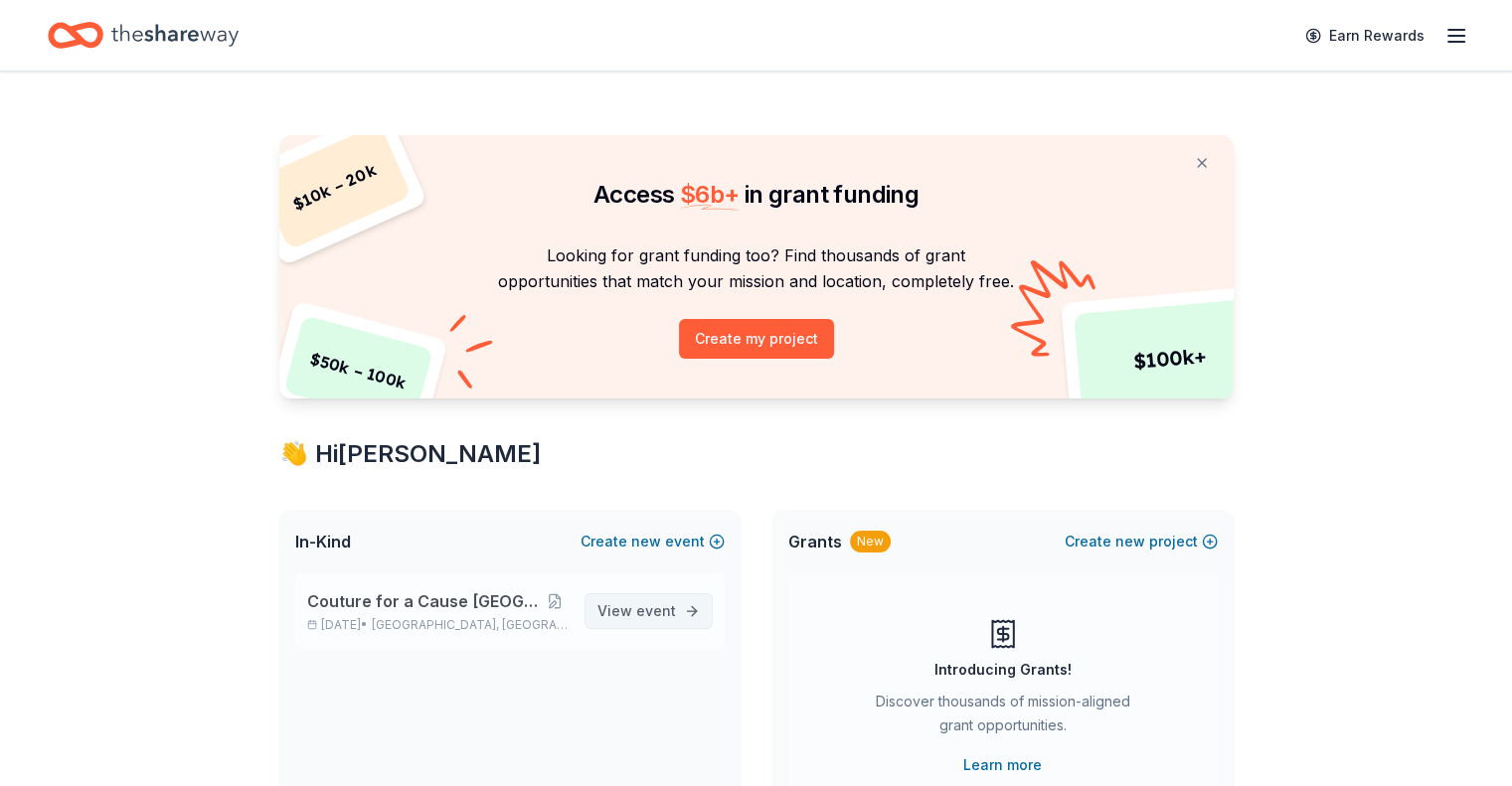click on "event" at bounding box center [656, 610] 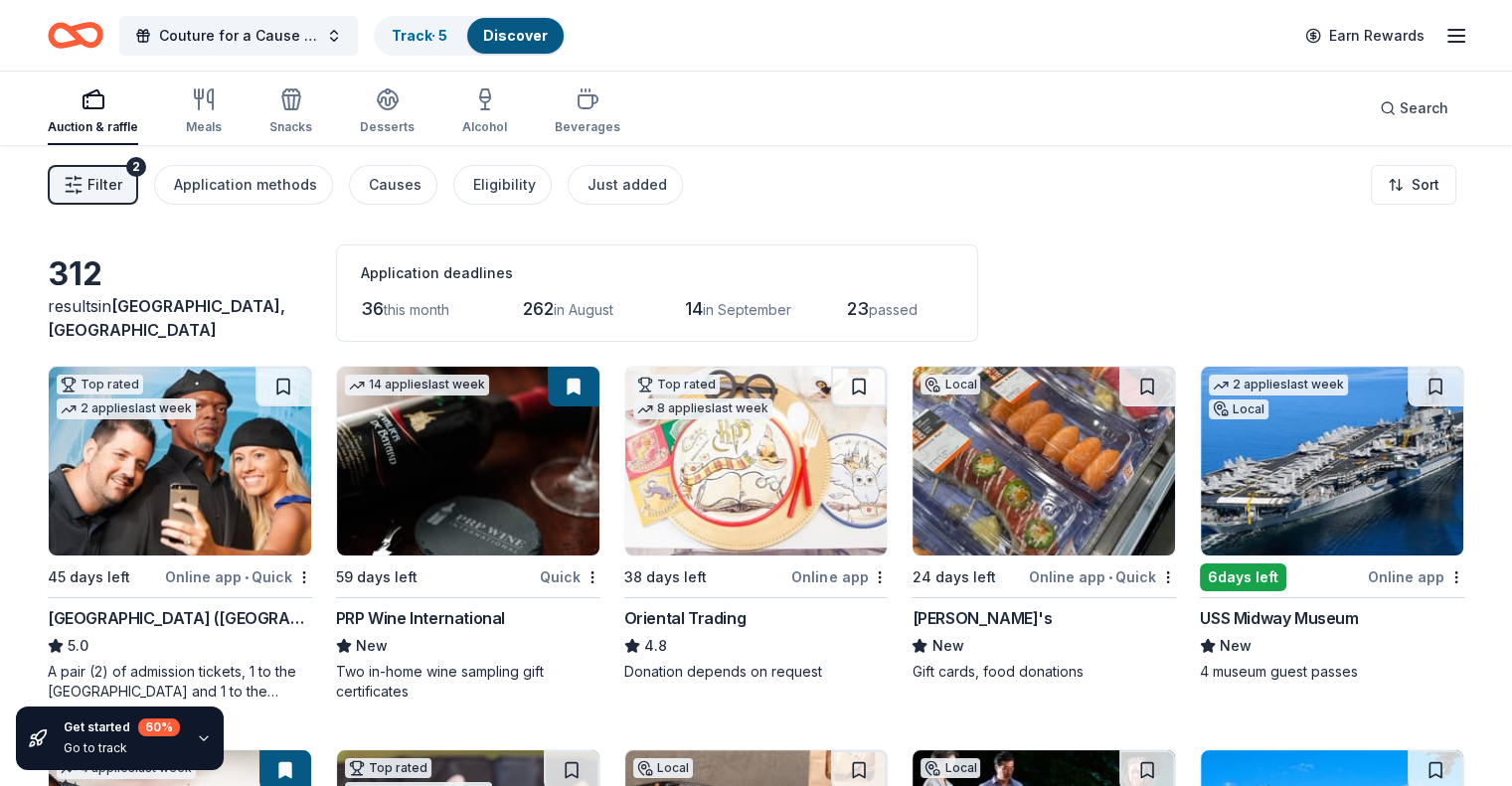 click on "Filter 2" at bounding box center (92, 185) 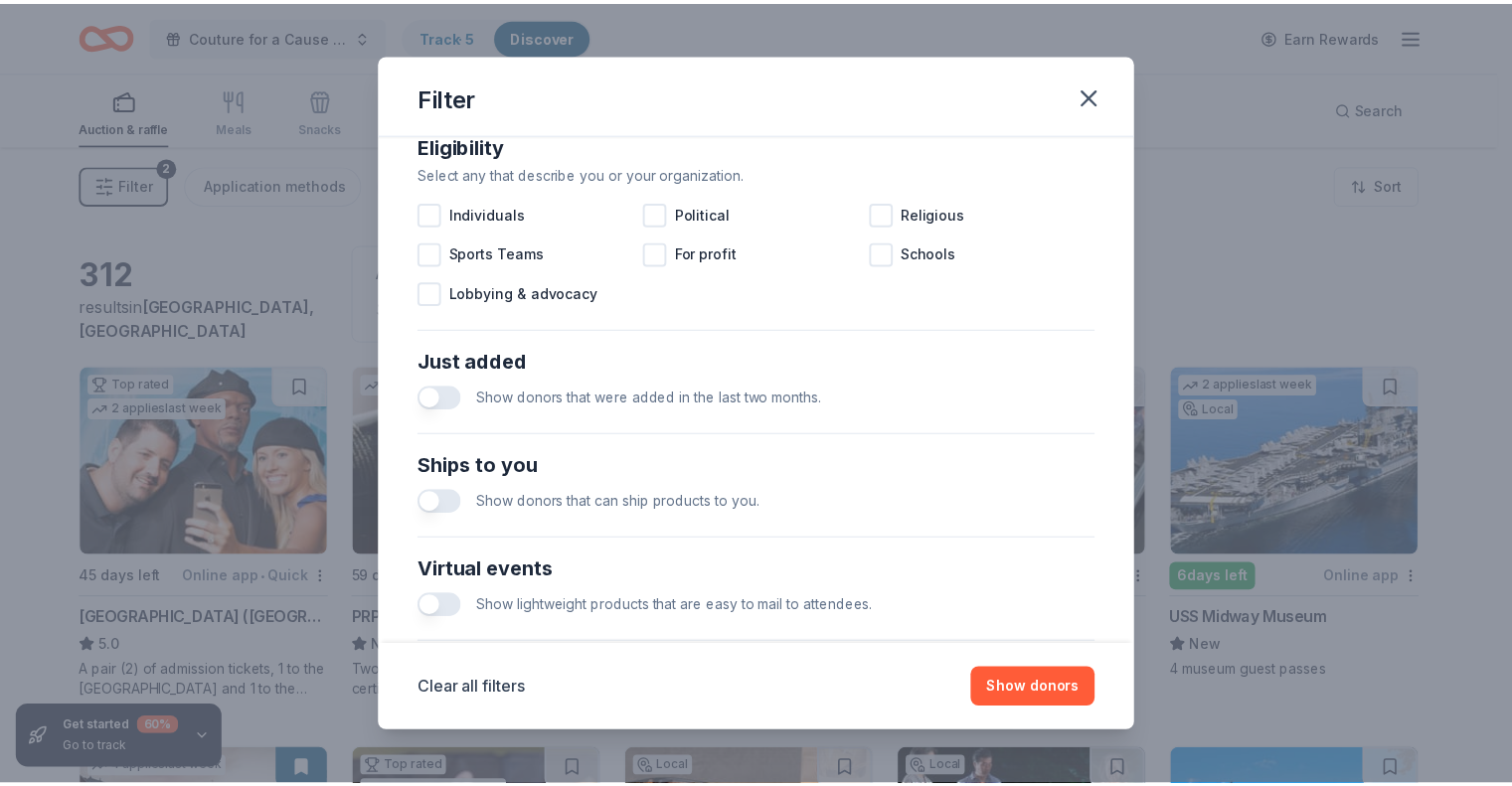 scroll, scrollTop: 596, scrollLeft: 0, axis: vertical 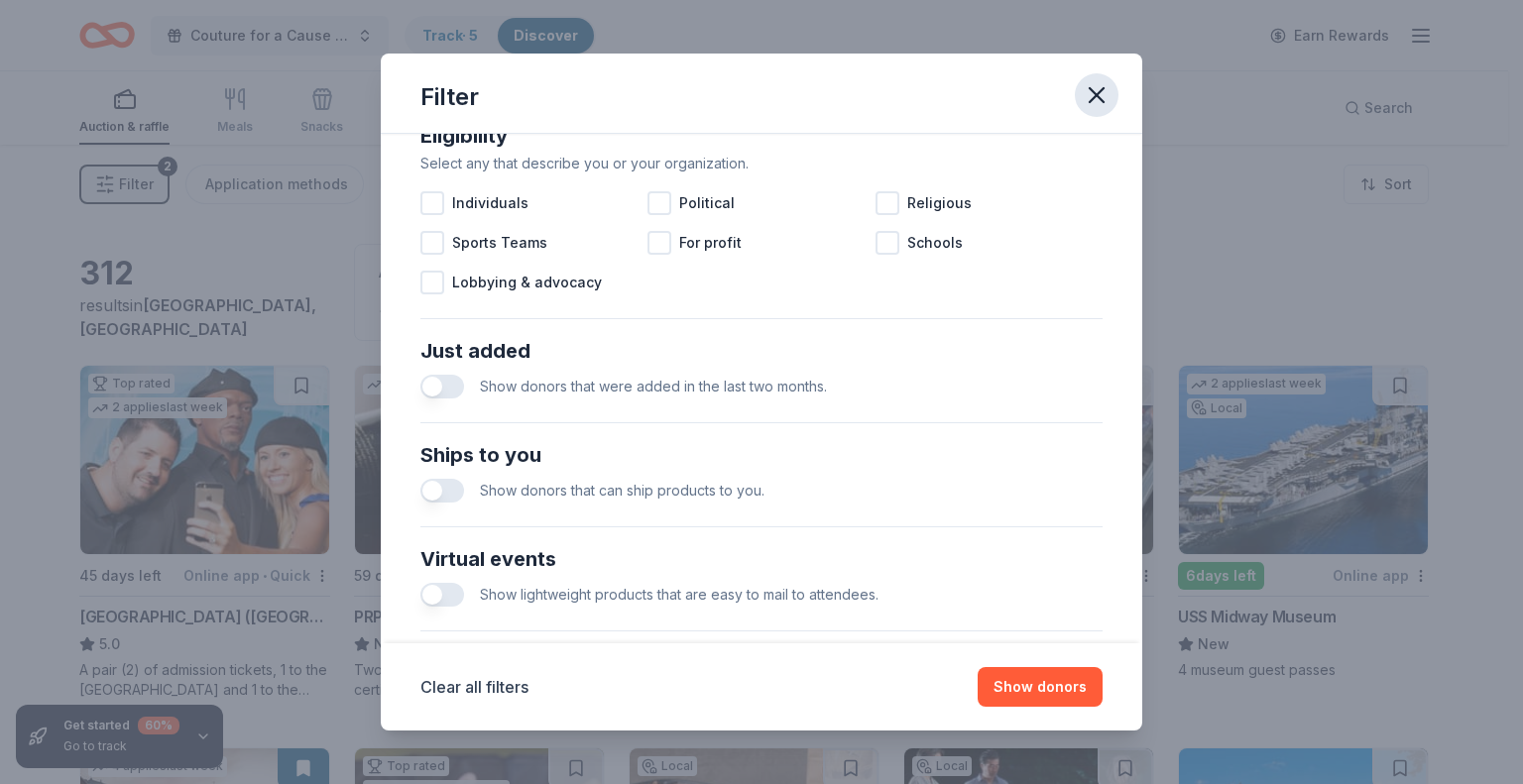 click 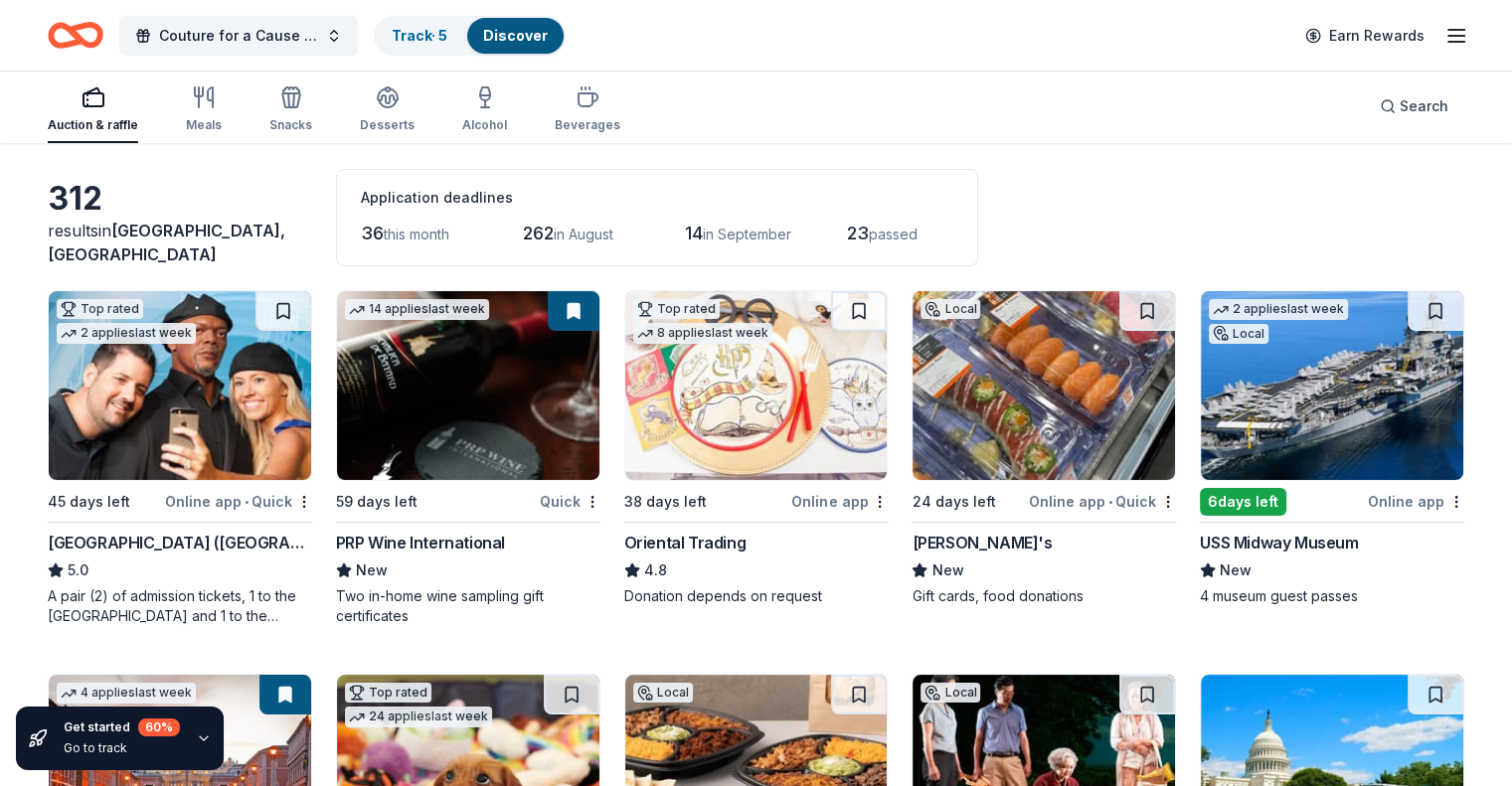 scroll, scrollTop: 0, scrollLeft: 0, axis: both 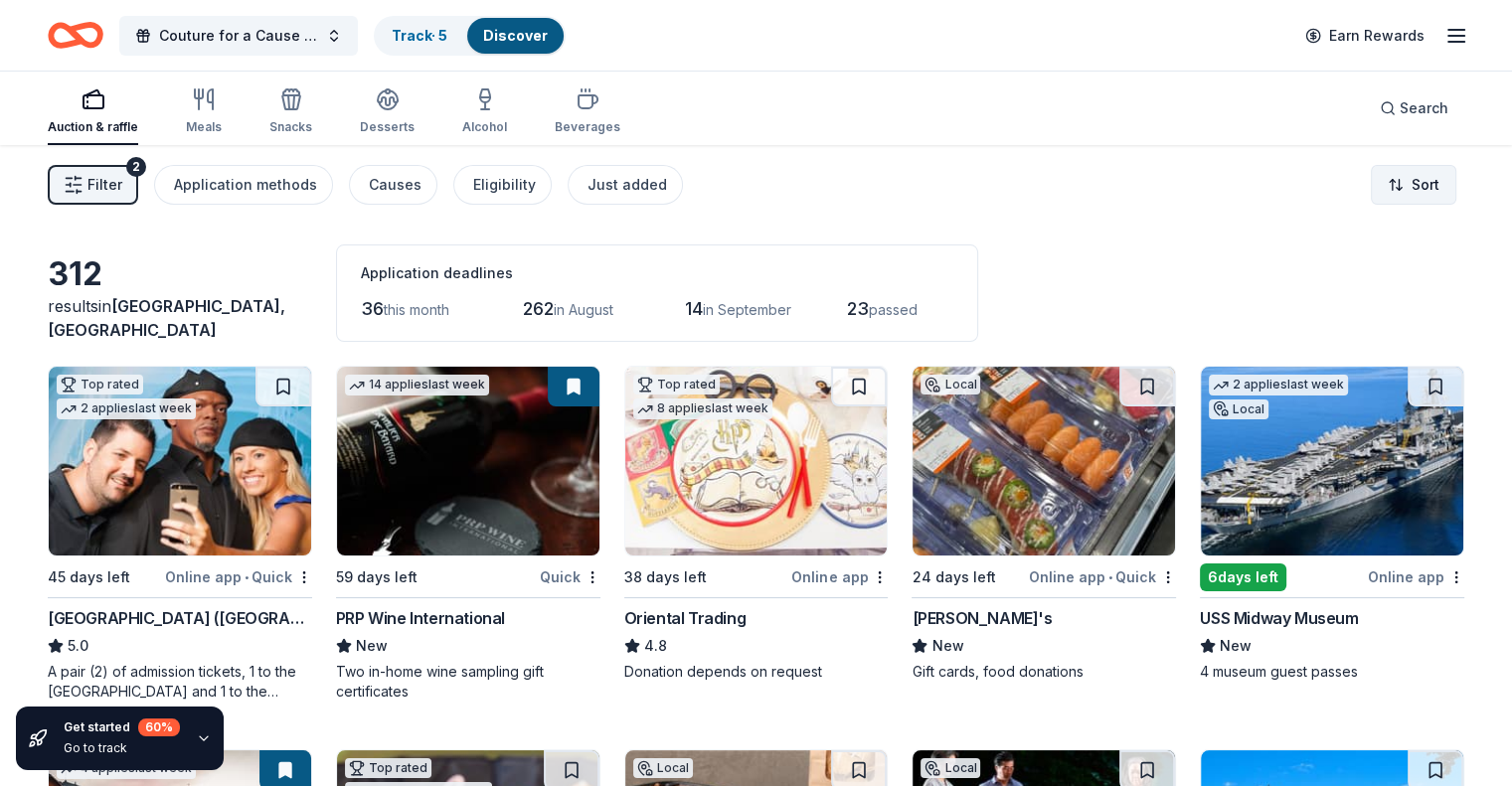 click on "Couture for a Cause San Diego Track  · 5 Discover Earn Rewards Auction & raffle Meals Snacks Desserts Alcohol Beverages Search Filter 2 Application methods Causes Eligibility Just added Sort Get started 60 % Go to track 312 results  in  San Diego, CA Application deadlines 36  this month 262  in August 14  in September 23  passed Top rated 2   applies  last week 45 days left Online app • Quick Hollywood Wax Museum (Hollywood) 5.0 A pair (2) of admission tickets, 1 to the Hollywood Wax Museum and 1 to the Guinness World Records Museum 14   applies  last week 59 days left Quick PRP Wine International New Two in-home wine sampling gift certificates Top rated 8   applies  last week 38 days left Online app Oriental Trading 4.8 Donation depends on request Local 24 days left Online app • Quick Jimbo's New Gift cards, food donations 2   applies  last week Local 6  days left Online app USS Midway Museum New 4 museum guest passes 4   applies  last week 21 days left Online app • Quick City Experiences New 24   •" at bounding box center [756, 393] 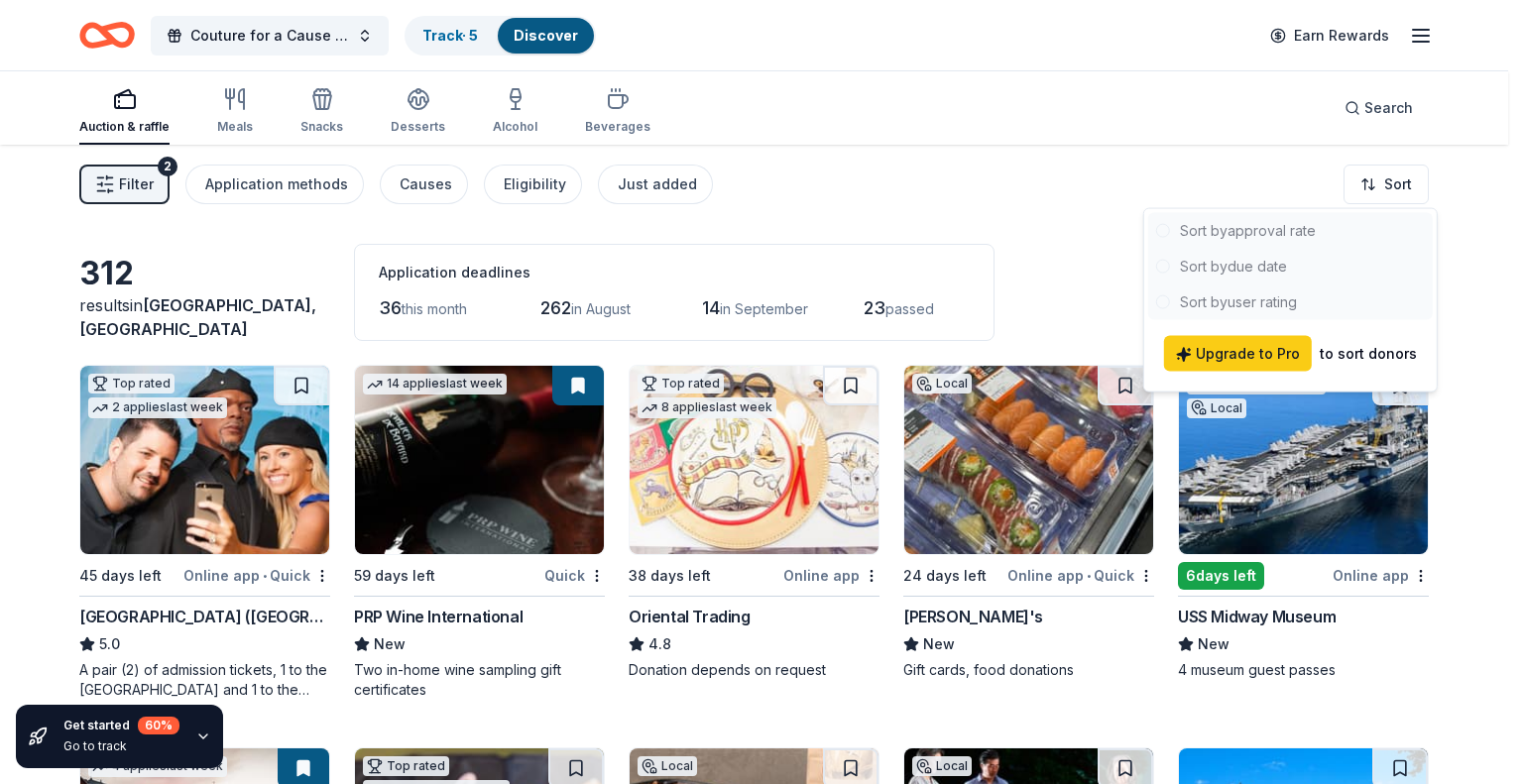 click on "Couture for a Cause San Diego Track  · 5 Discover Earn Rewards Auction & raffle Meals Snacks Desserts Alcohol Beverages Search Filter 2 Application methods Causes Eligibility Just added Sort Get started 60 % Go to track 312 results  in  San Diego, CA Application deadlines 36  this month 262  in August 14  in September 23  passed Top rated 2   applies  last week 45 days left Online app • Quick Hollywood Wax Museum (Hollywood) 5.0 A pair (2) of admission tickets, 1 to the Hollywood Wax Museum and 1 to the Guinness World Records Museum 14   applies  last week 59 days left Quick PRP Wine International New Two in-home wine sampling gift certificates Top rated 8   applies  last week 38 days left Online app Oriental Trading 4.8 Donation depends on request Local 24 days left Online app • Quick Jimbo's New Gift cards, food donations 2   applies  last week Local 6  days left Online app USS Midway Museum New 4 museum guest passes 4   applies  last week 21 days left Online app • Quick City Experiences New 24   •" at bounding box center [762, 392] 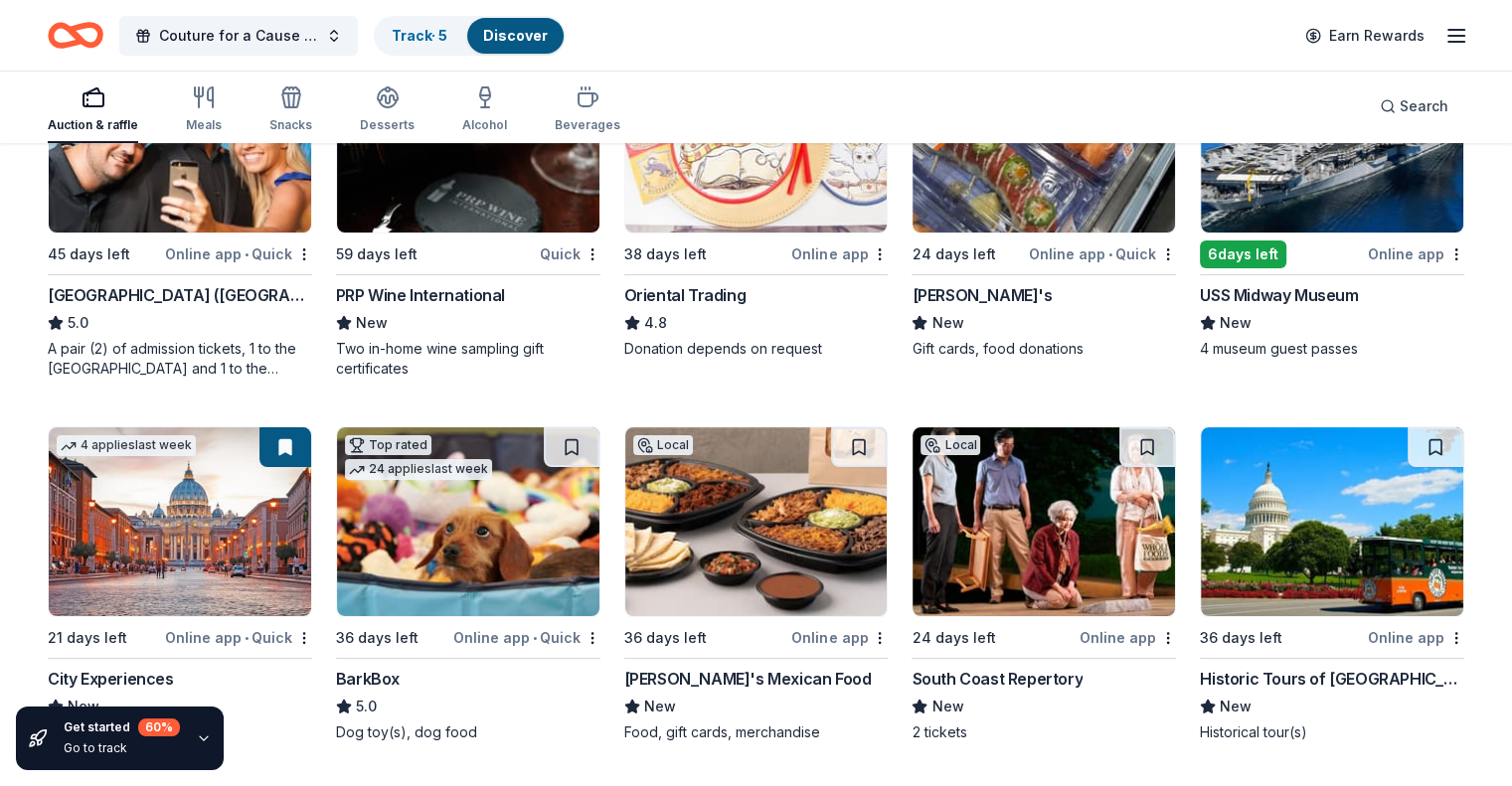 scroll, scrollTop: 0, scrollLeft: 0, axis: both 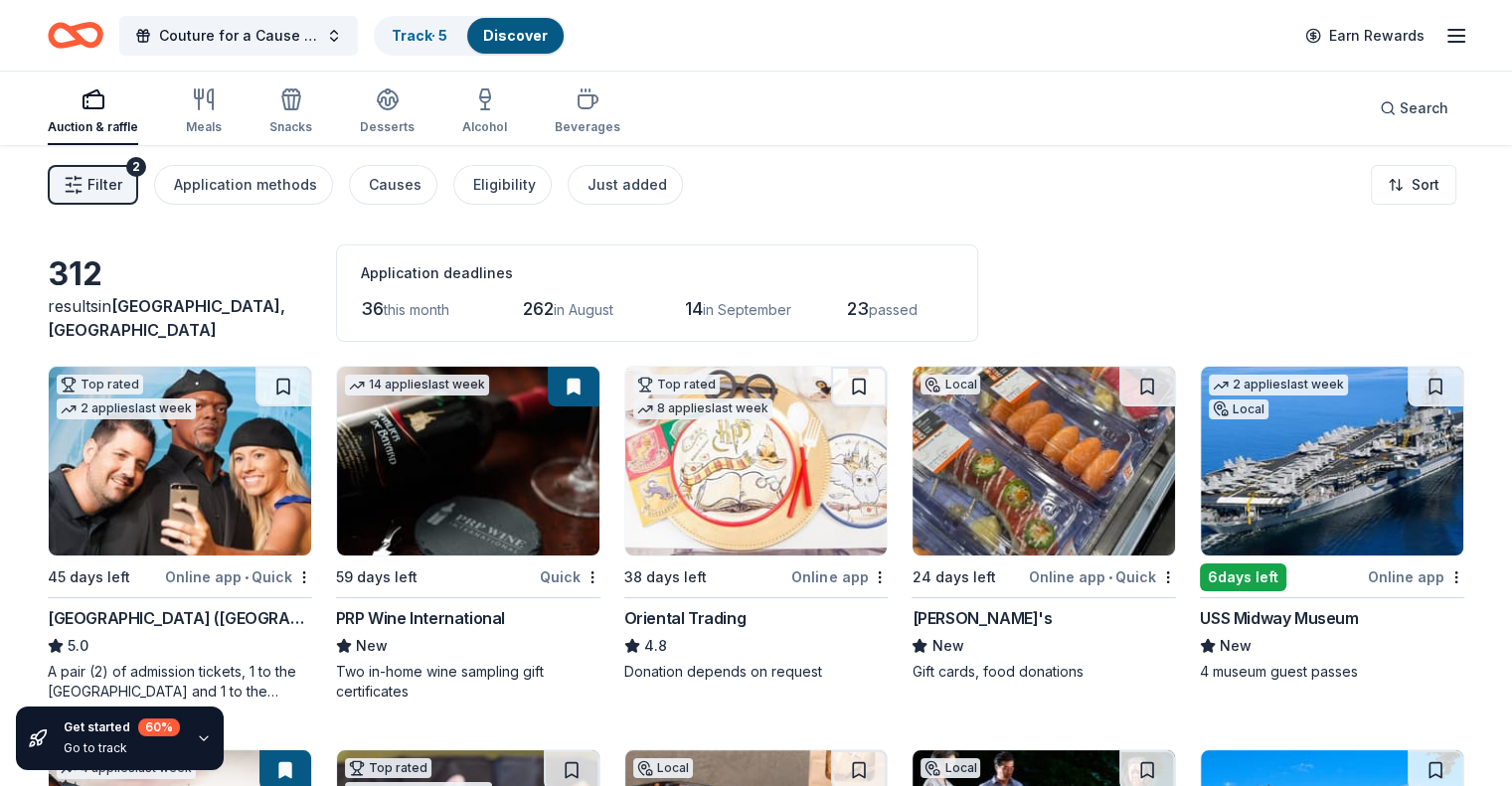 click 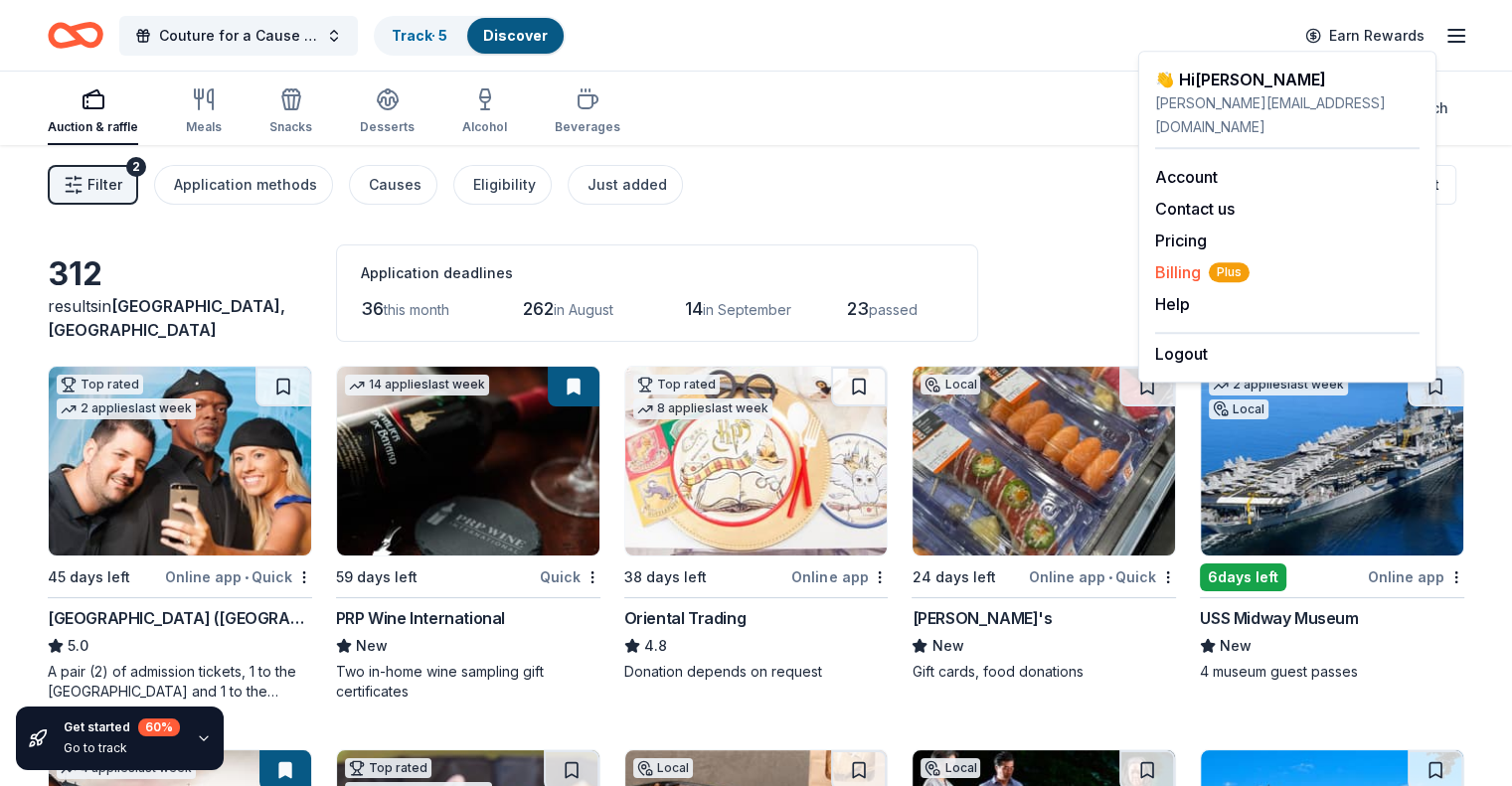 click on "Billing Plus" at bounding box center (1202, 272) 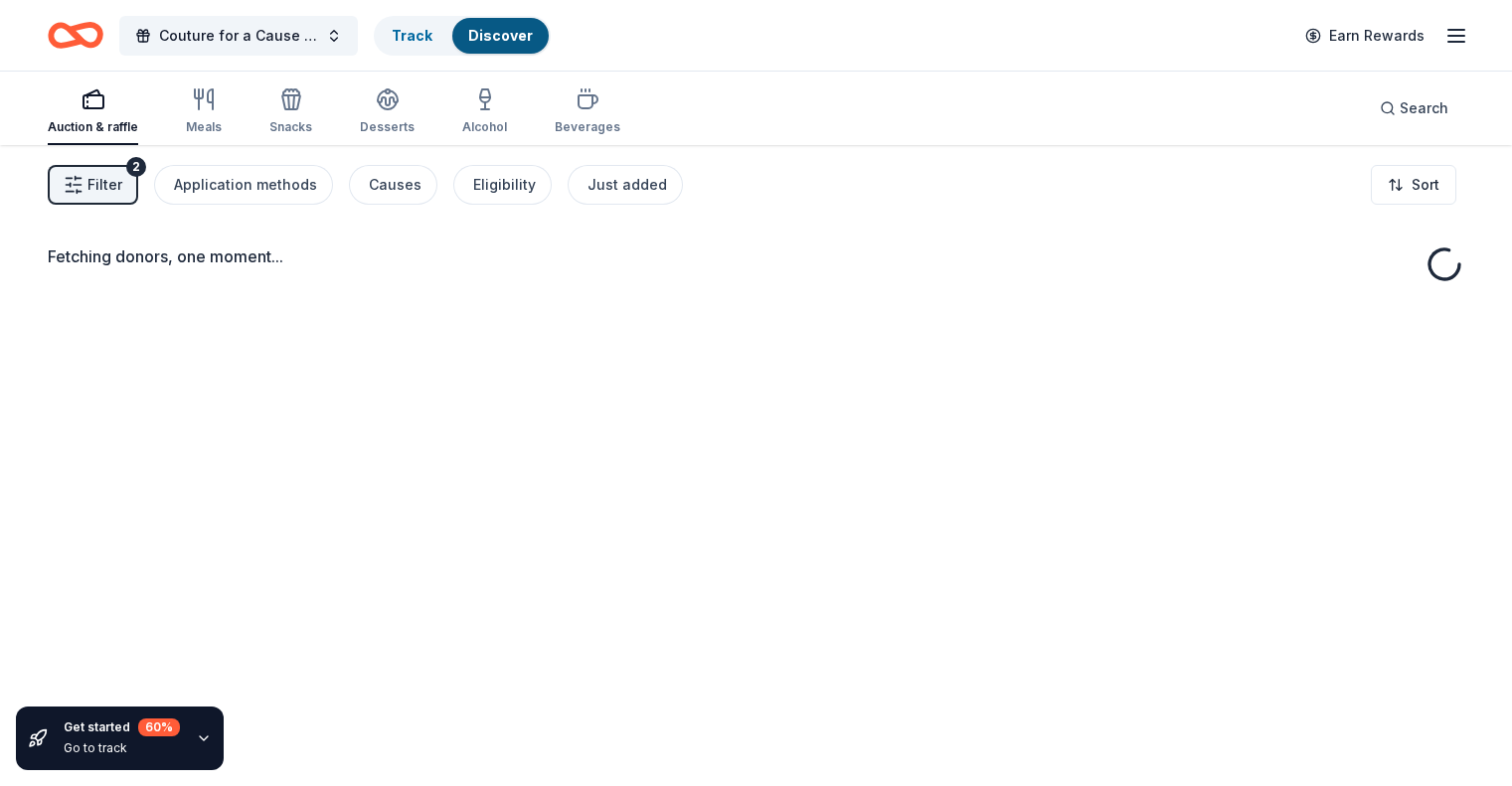 scroll, scrollTop: 0, scrollLeft: 0, axis: both 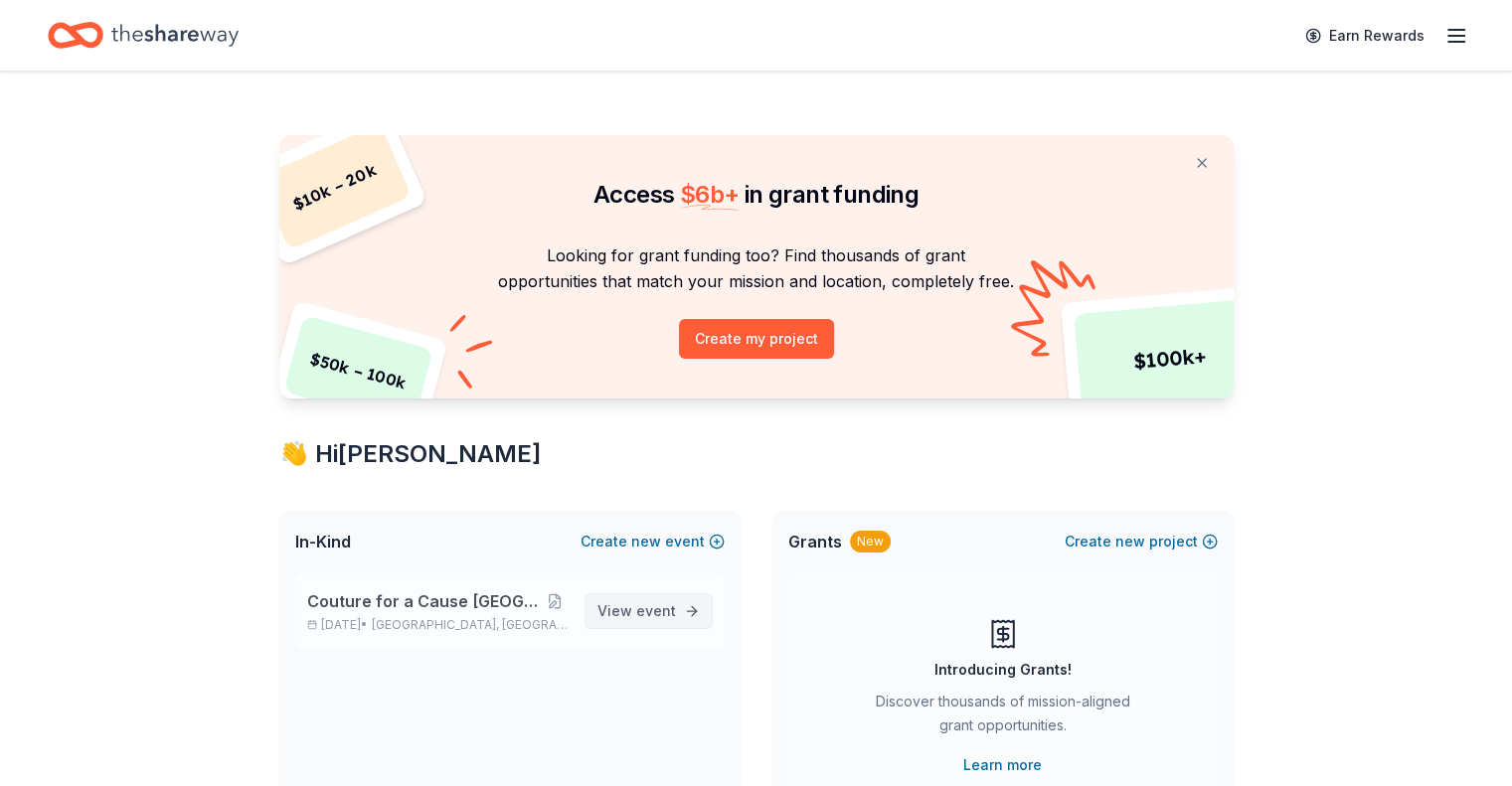 click on "View   event" at bounding box center (636, 611) 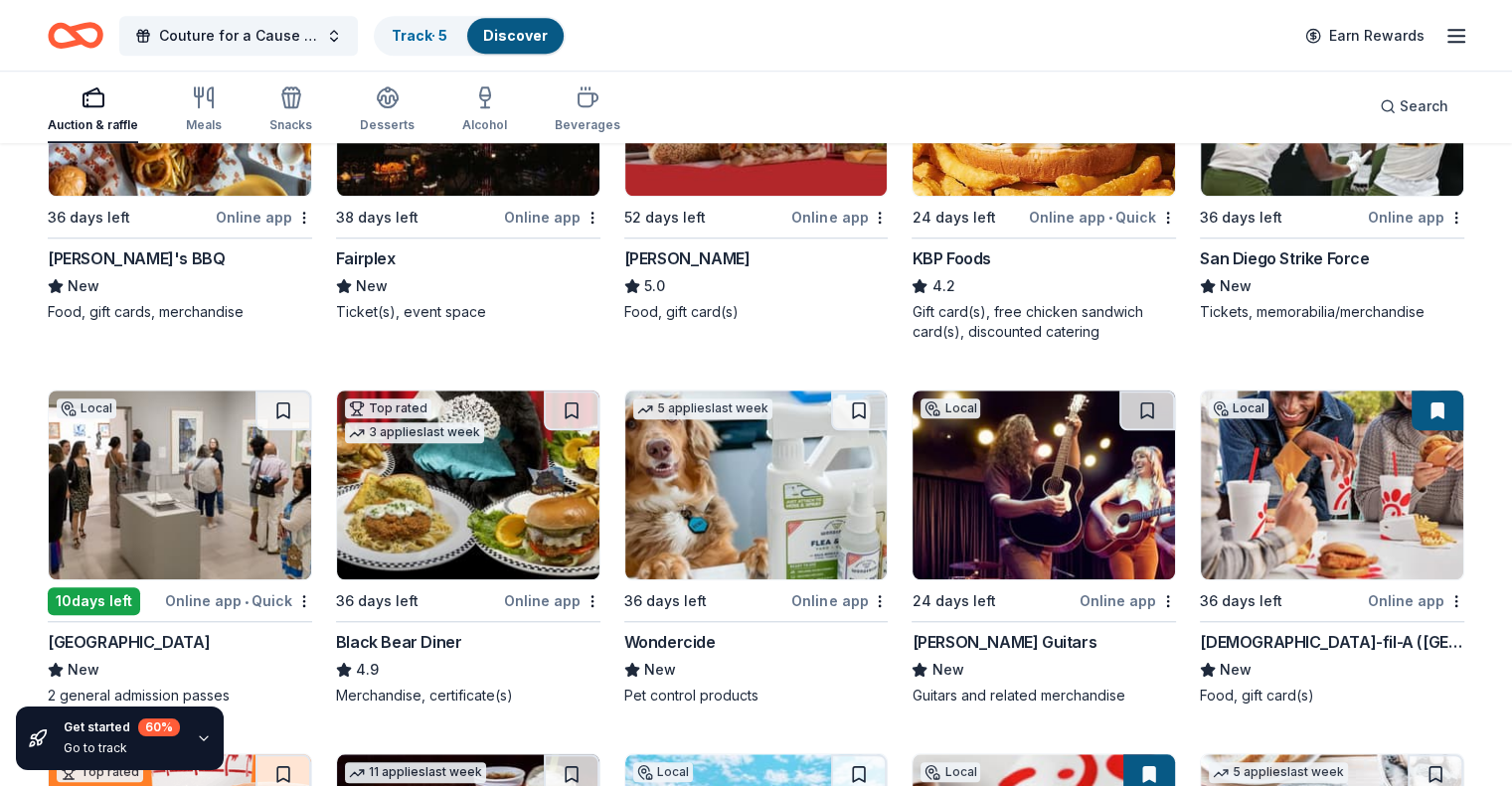 scroll, scrollTop: 1501, scrollLeft: 0, axis: vertical 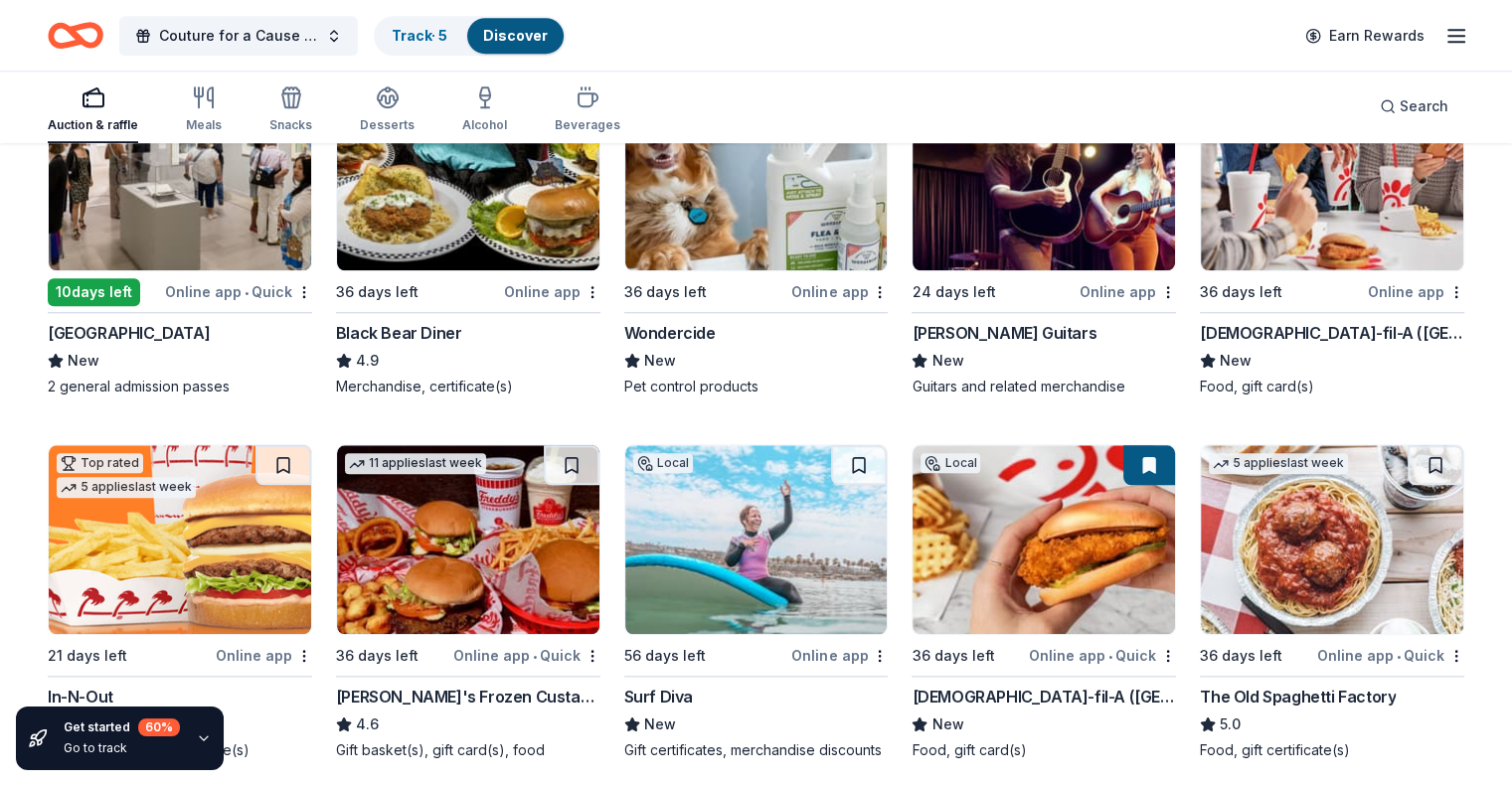 click at bounding box center [1332, 176] 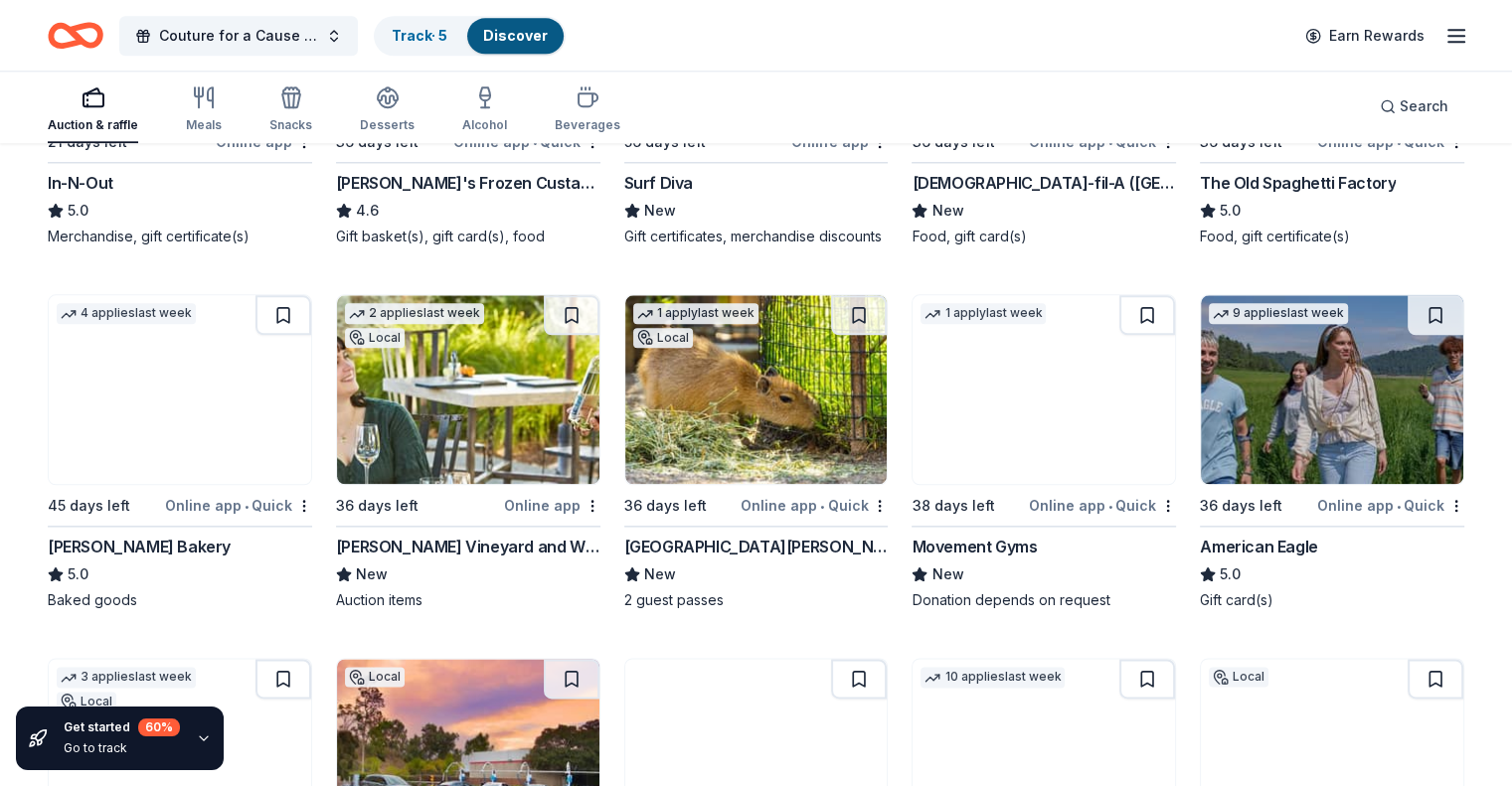 scroll, scrollTop: 2495, scrollLeft: 0, axis: vertical 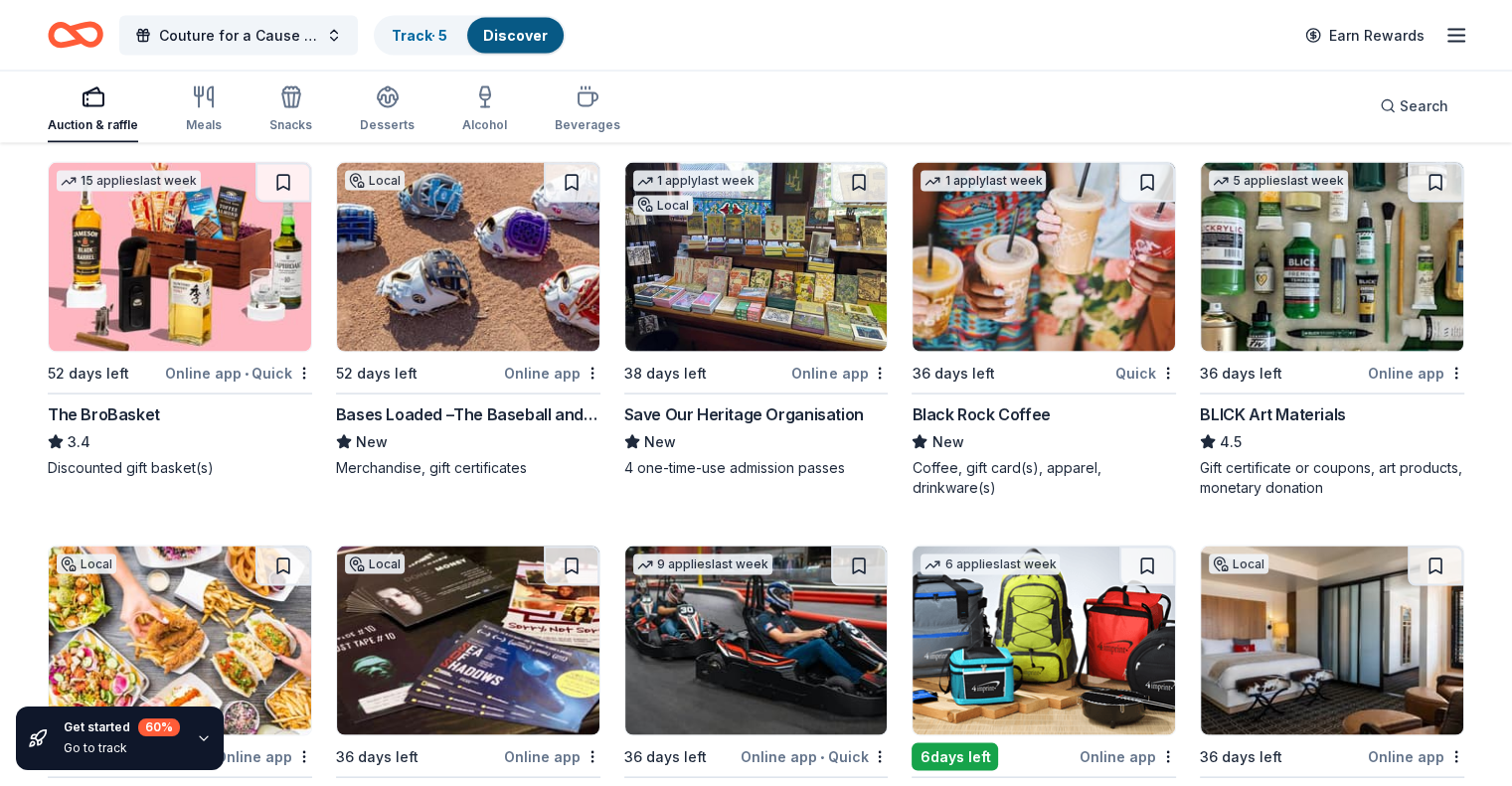 drag, startPoint x: 537, startPoint y: 295, endPoint x: 492, endPoint y: 528, distance: 237.30571 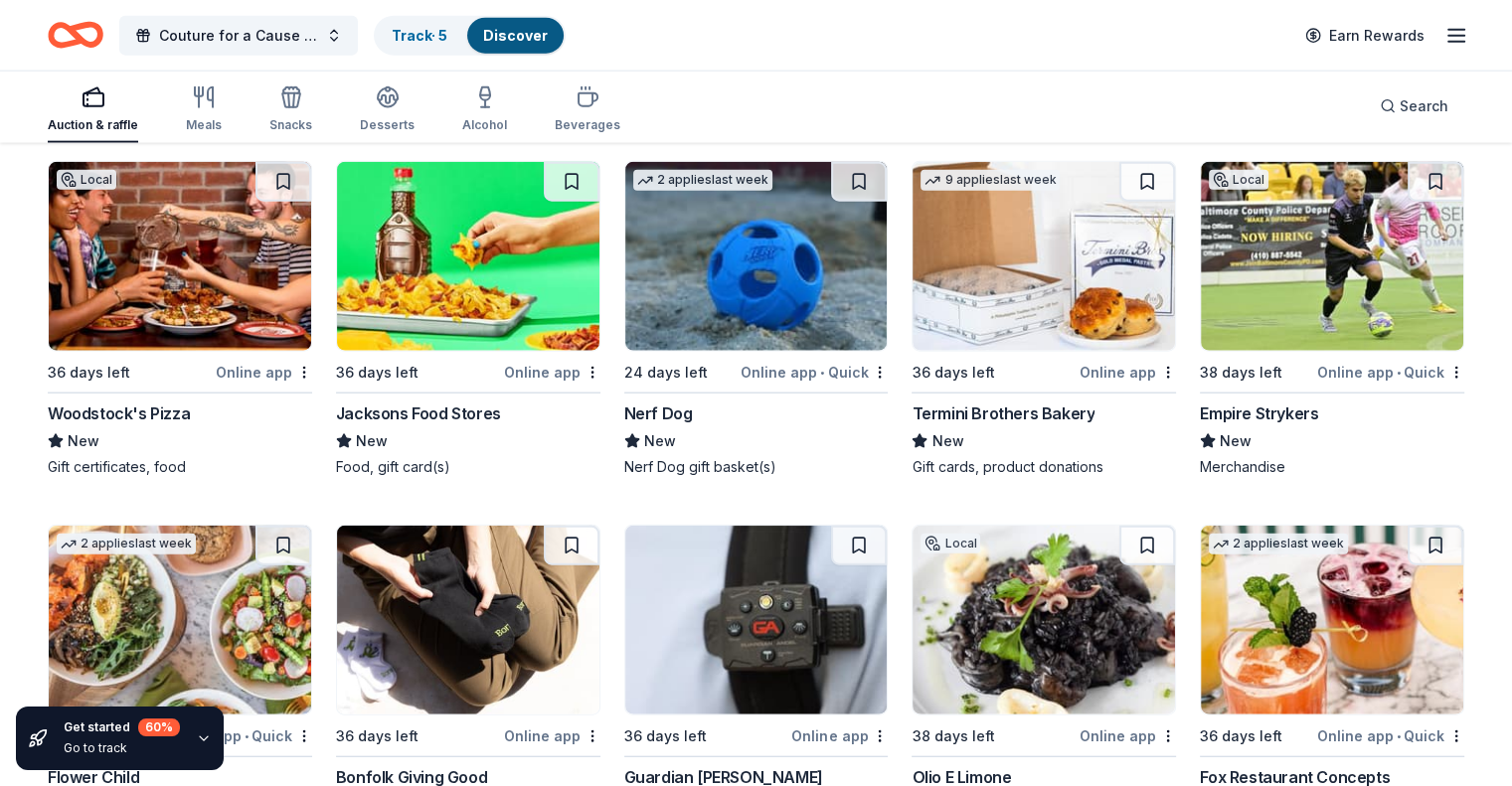 scroll, scrollTop: 4707, scrollLeft: 0, axis: vertical 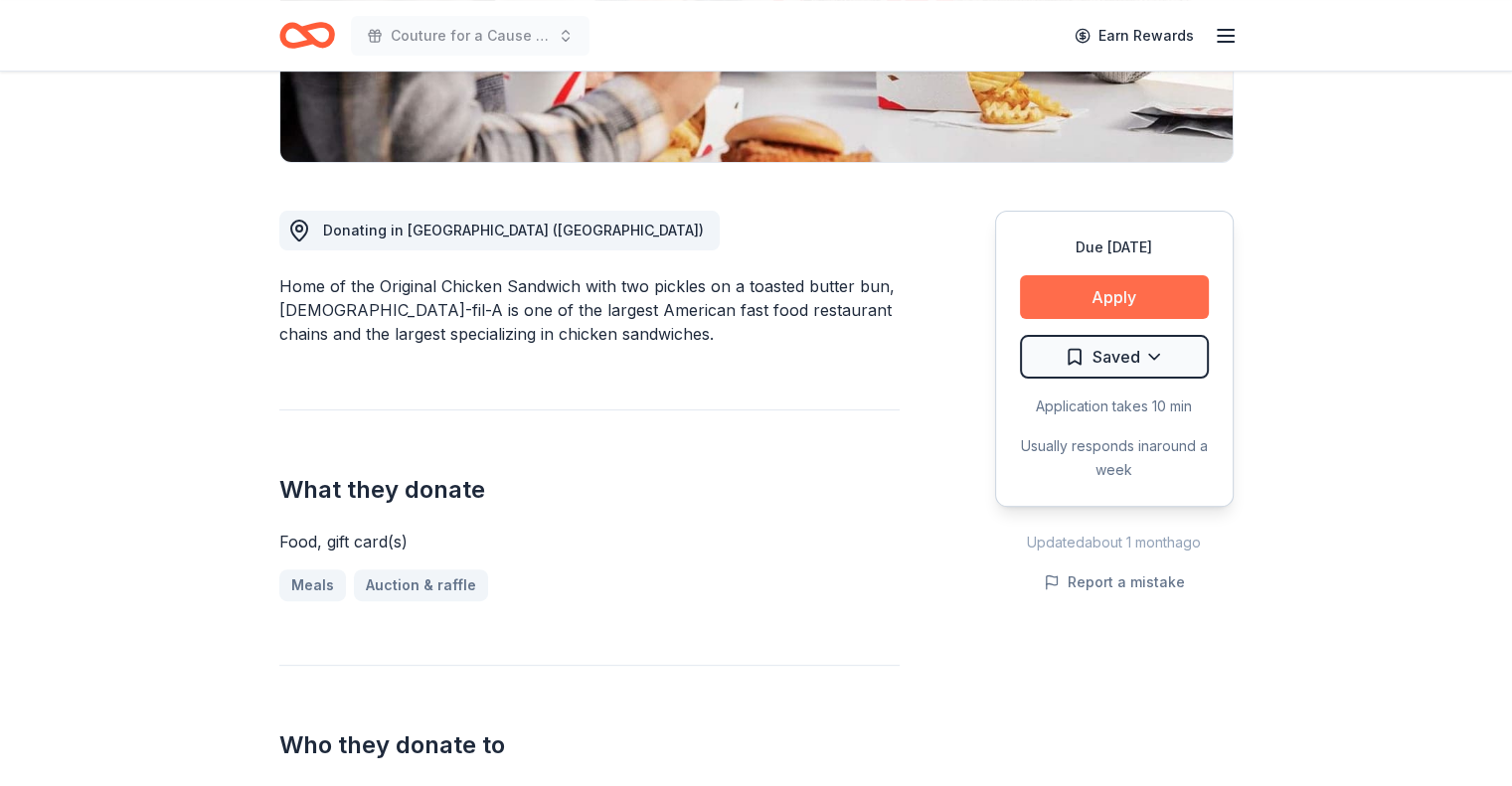 click on "Apply" at bounding box center [1114, 297] 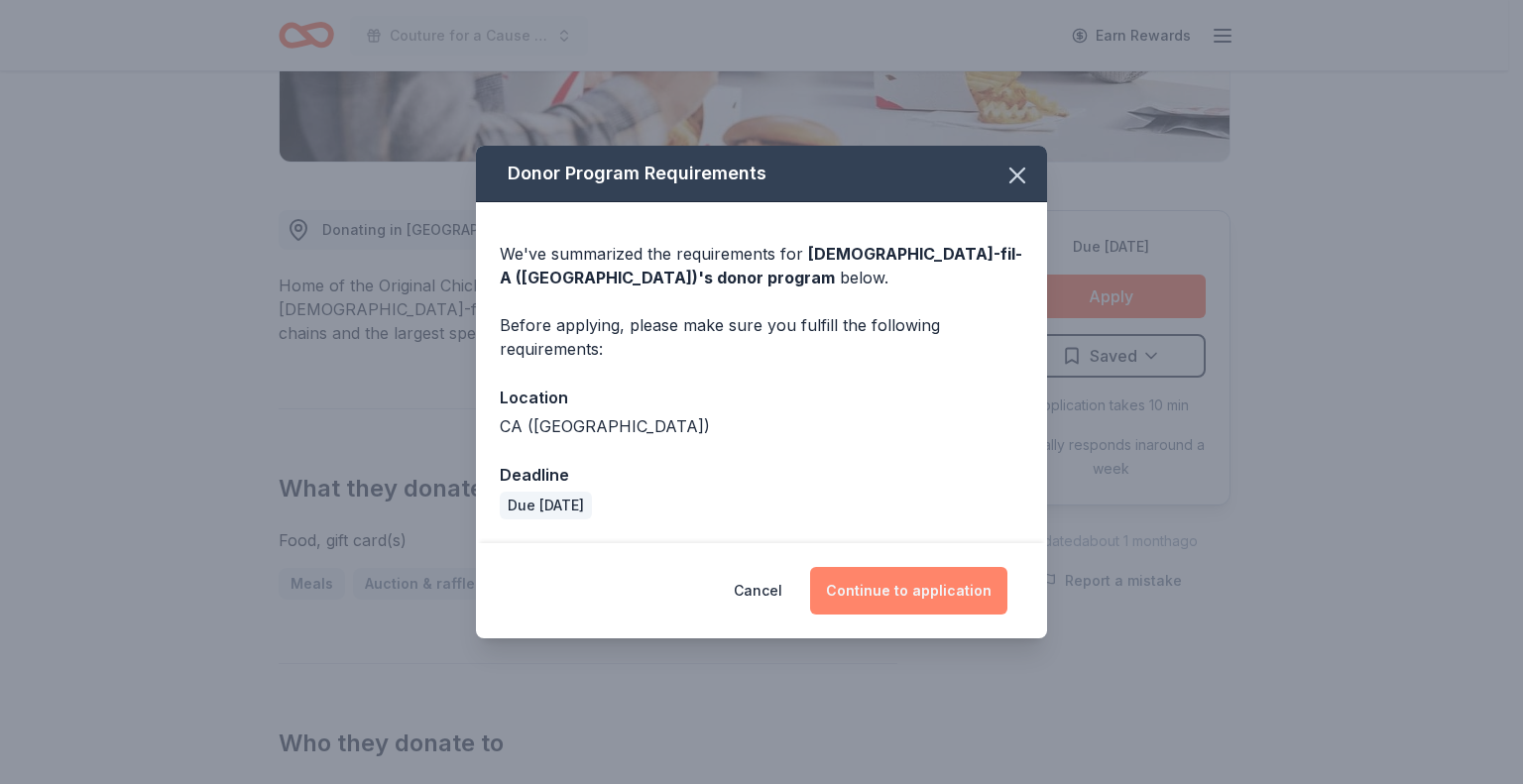 click on "Continue to application" at bounding box center [908, 591] 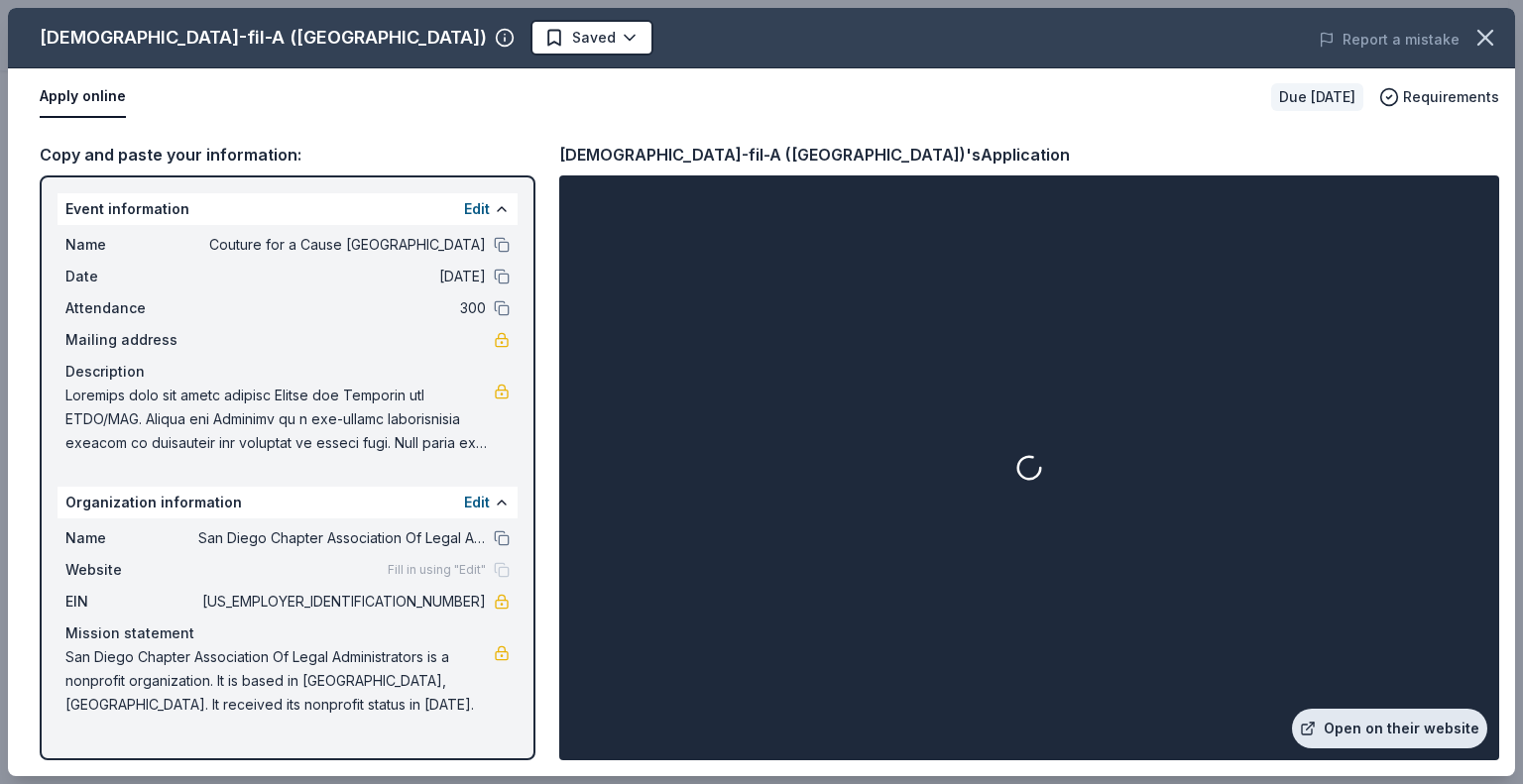 click on "Open on their website" at bounding box center (1389, 728) 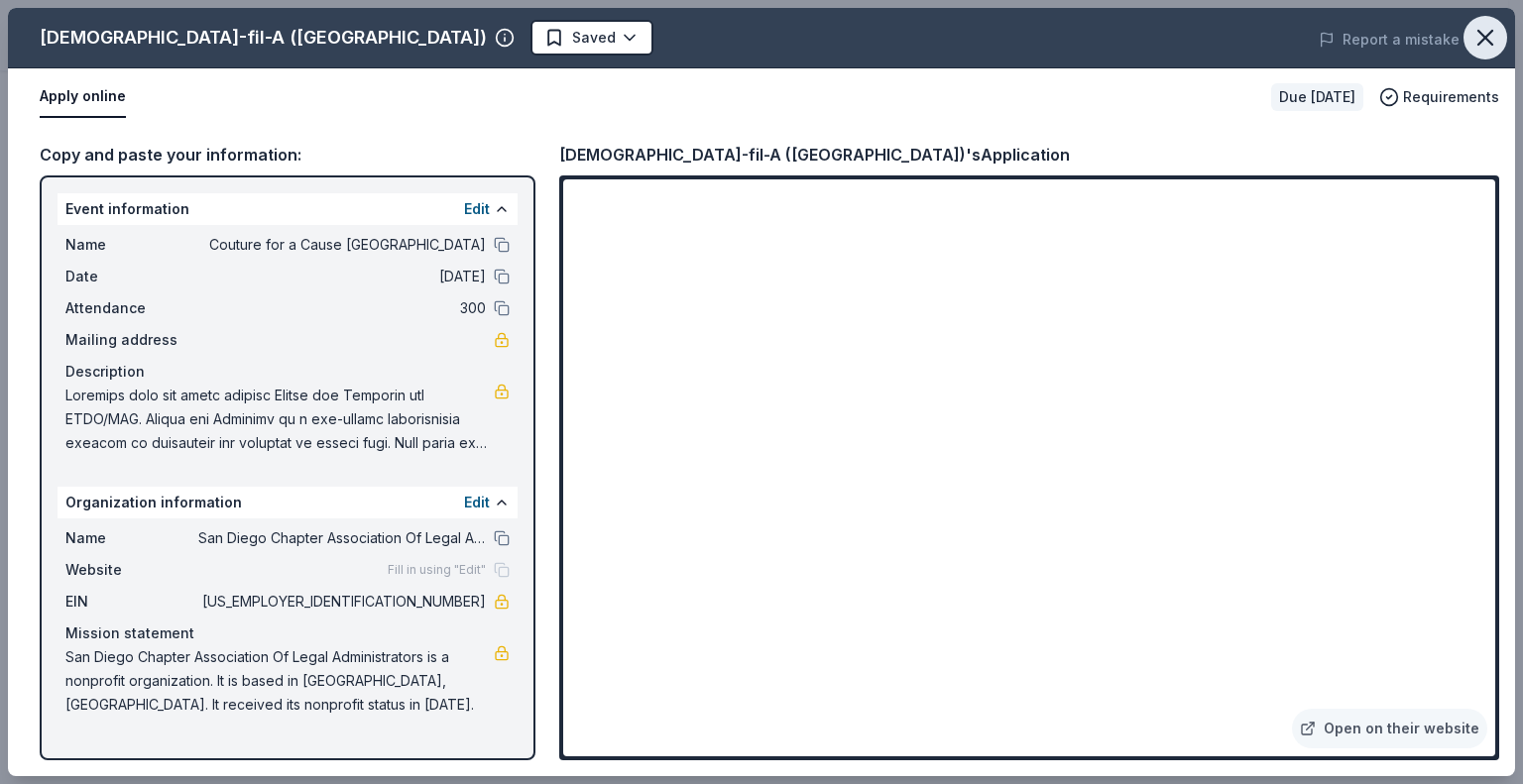 click 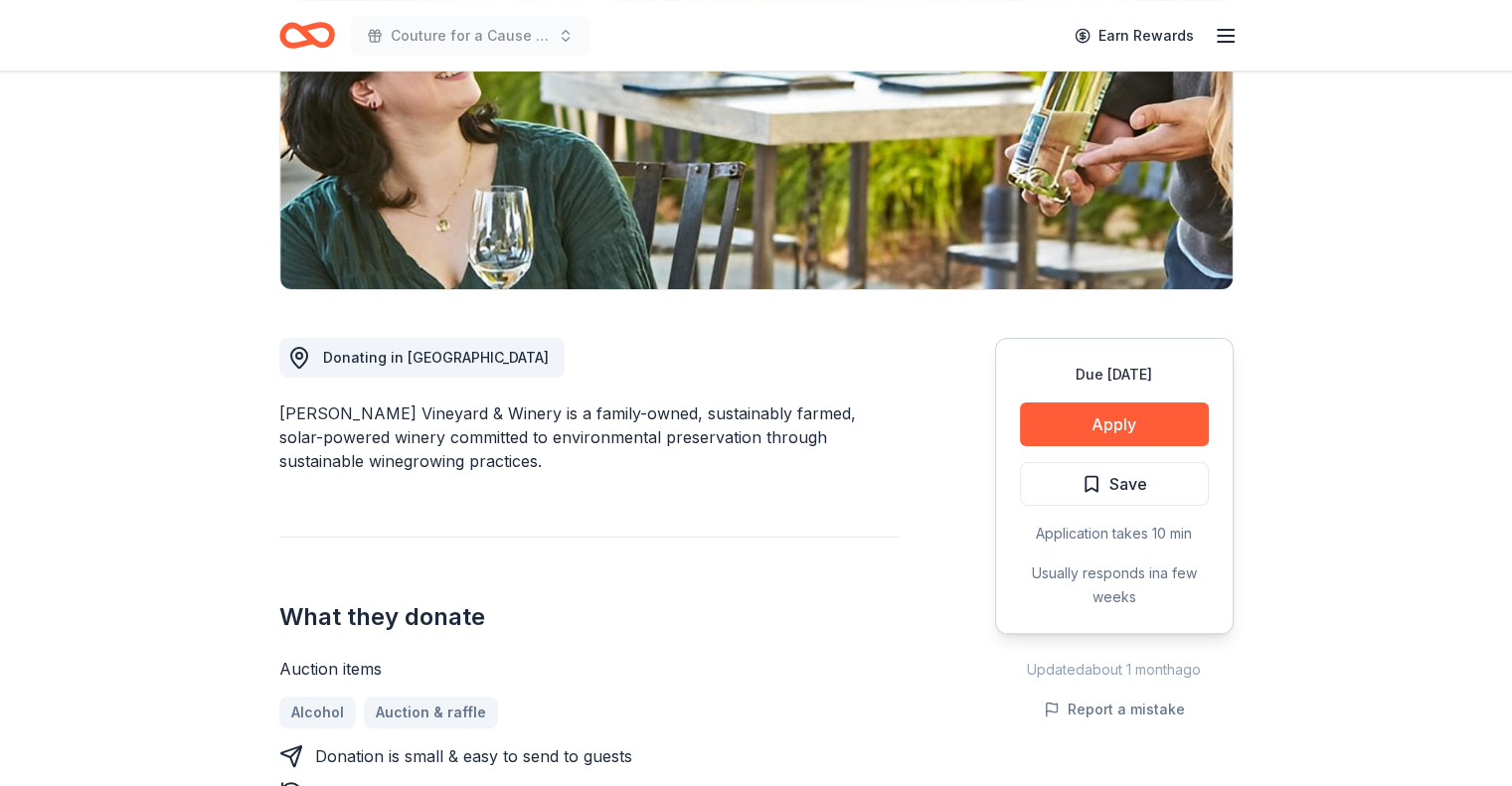 scroll, scrollTop: 99, scrollLeft: 0, axis: vertical 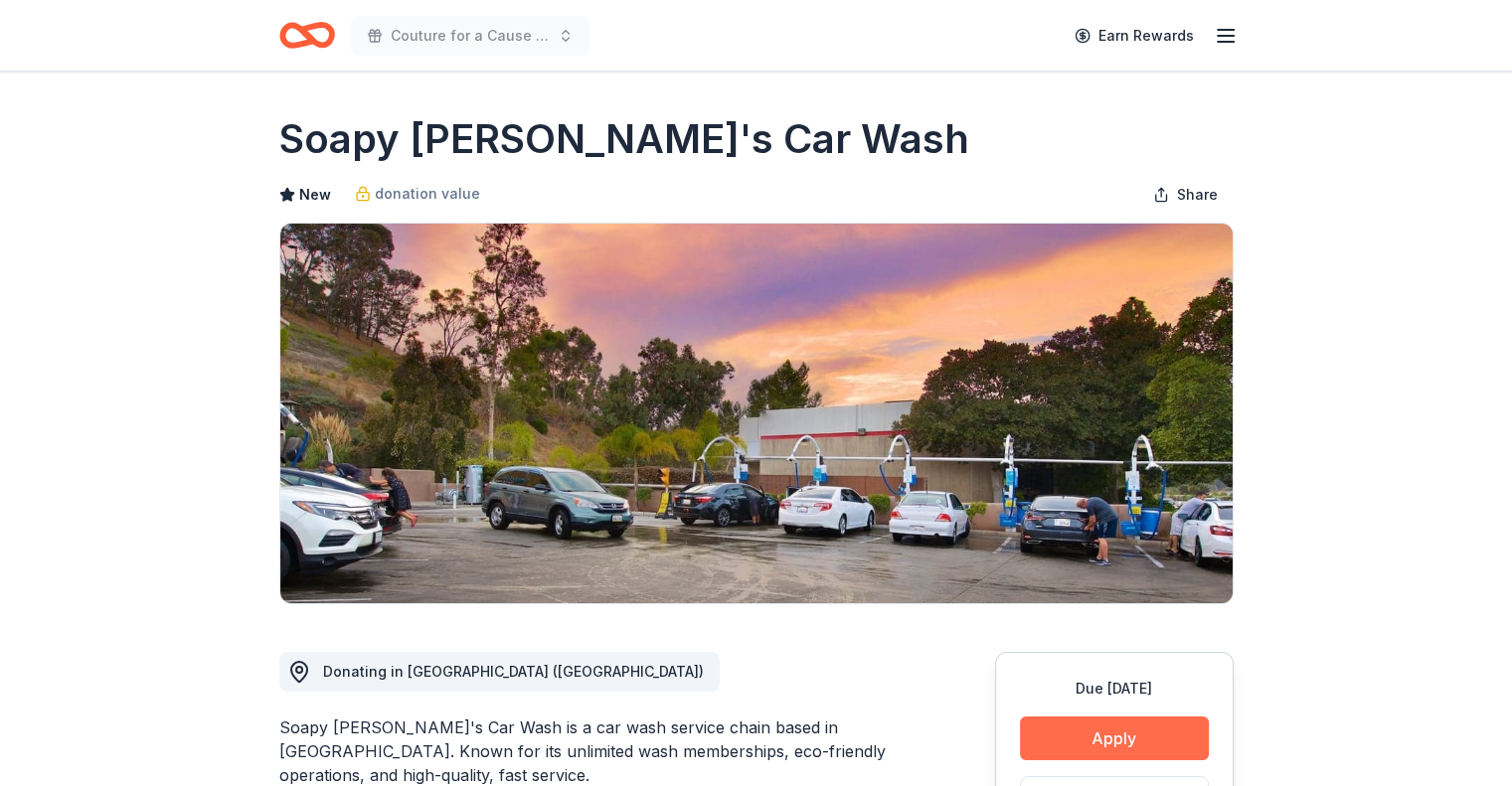click on "Apply" at bounding box center (1114, 738) 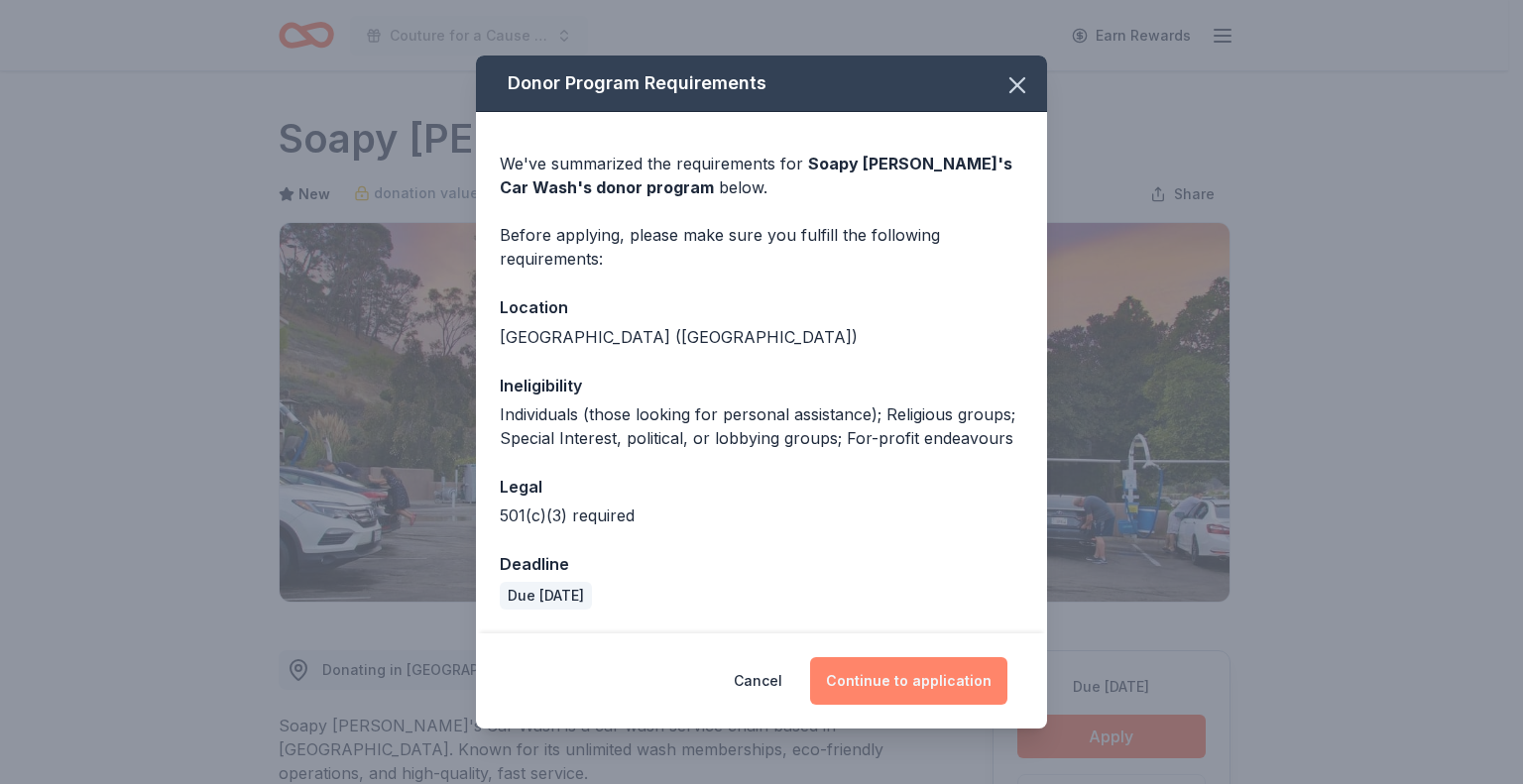 click on "Continue to application" at bounding box center [908, 681] 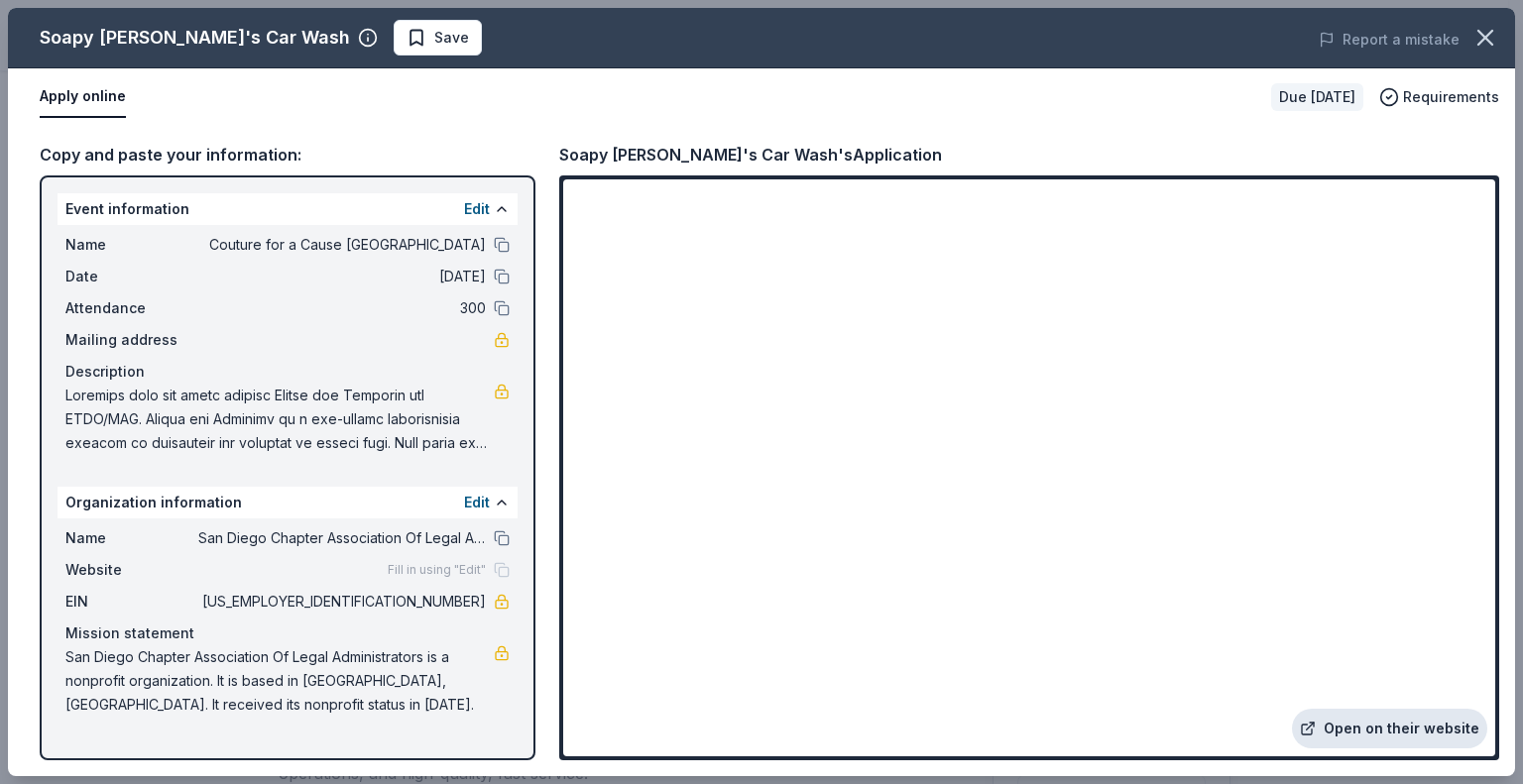 click on "Open on their website" at bounding box center (1389, 728) 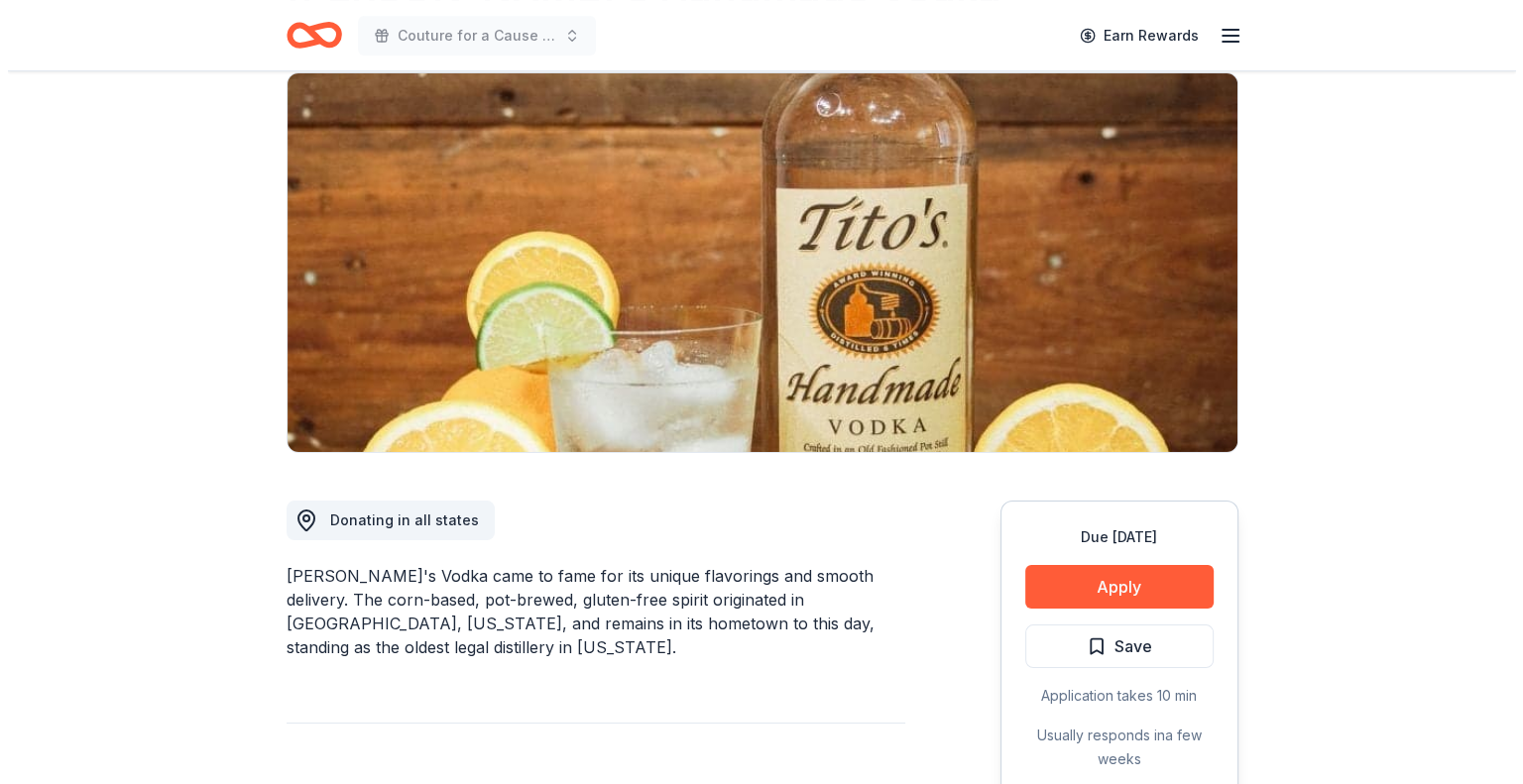 scroll, scrollTop: 297, scrollLeft: 0, axis: vertical 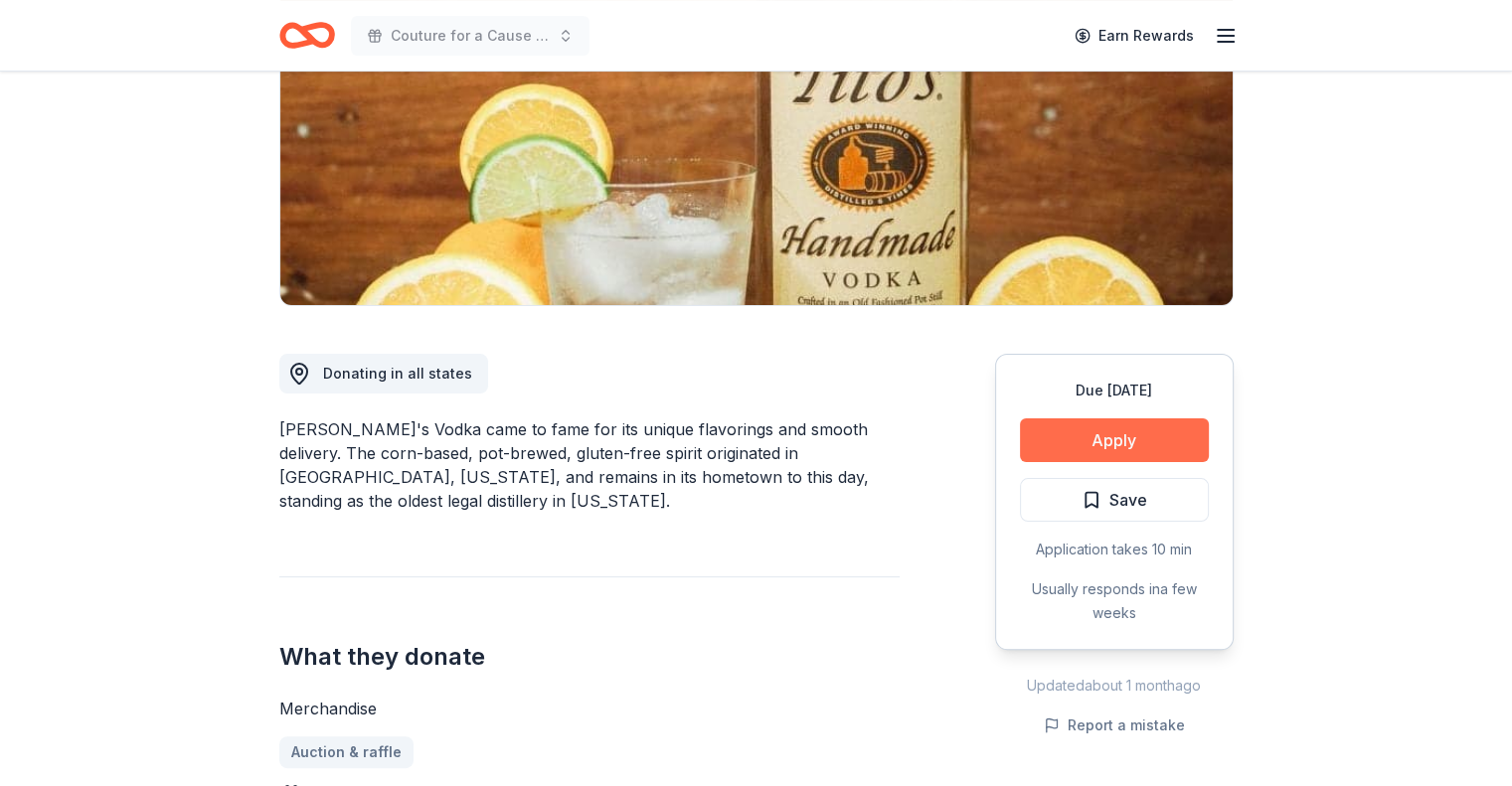 click on "Apply" at bounding box center (1114, 440) 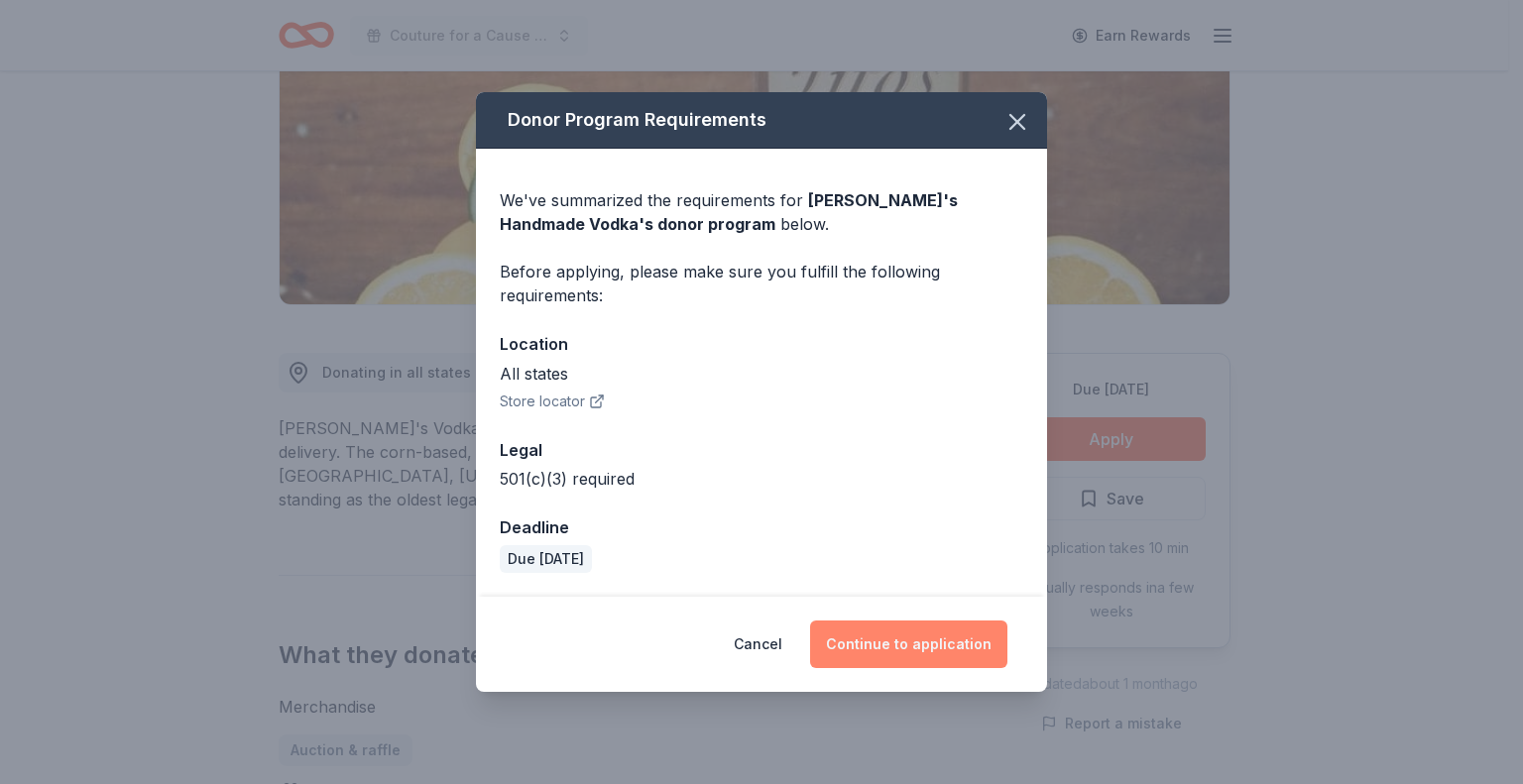 click on "Continue to application" at bounding box center [908, 644] 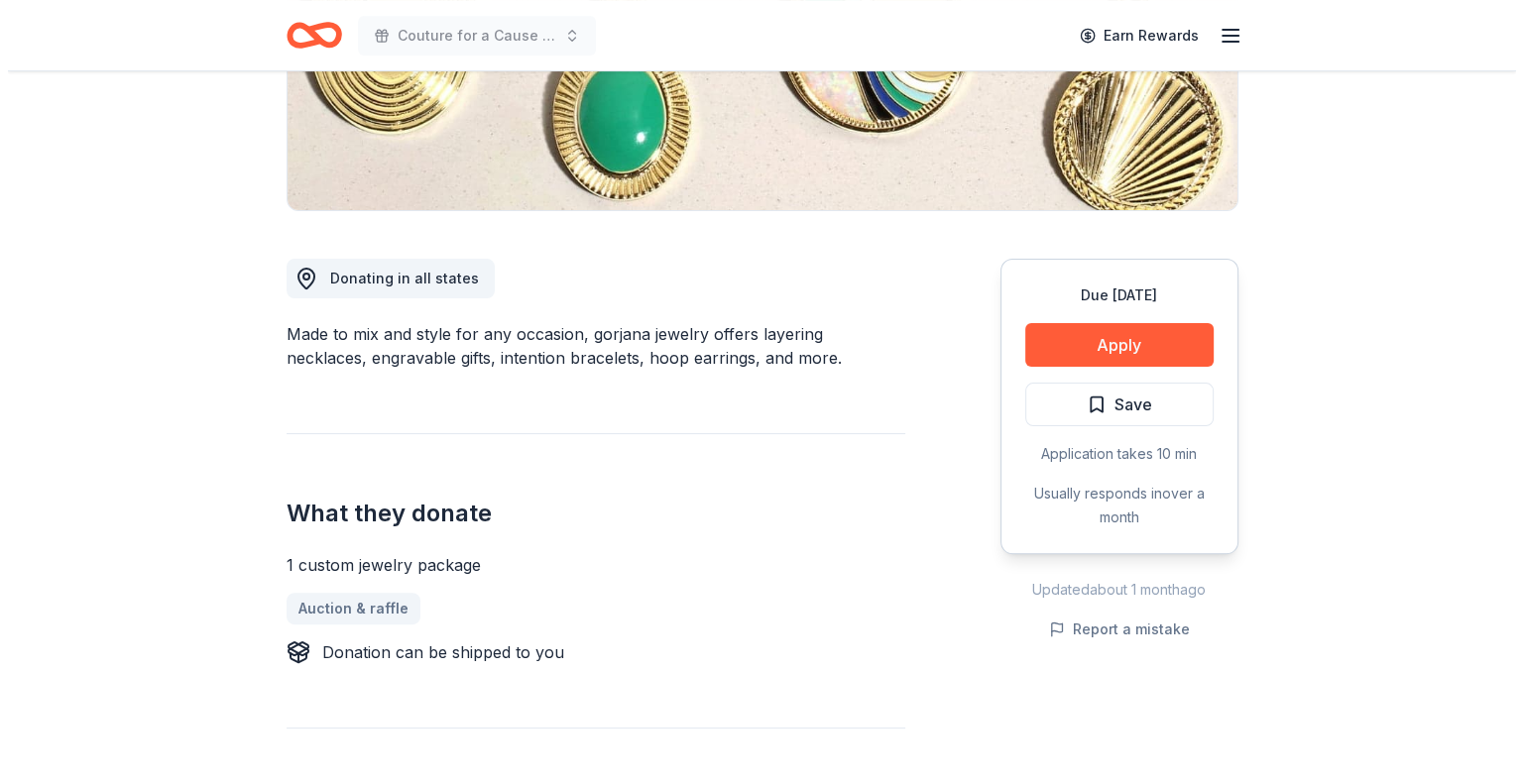 scroll, scrollTop: 396, scrollLeft: 0, axis: vertical 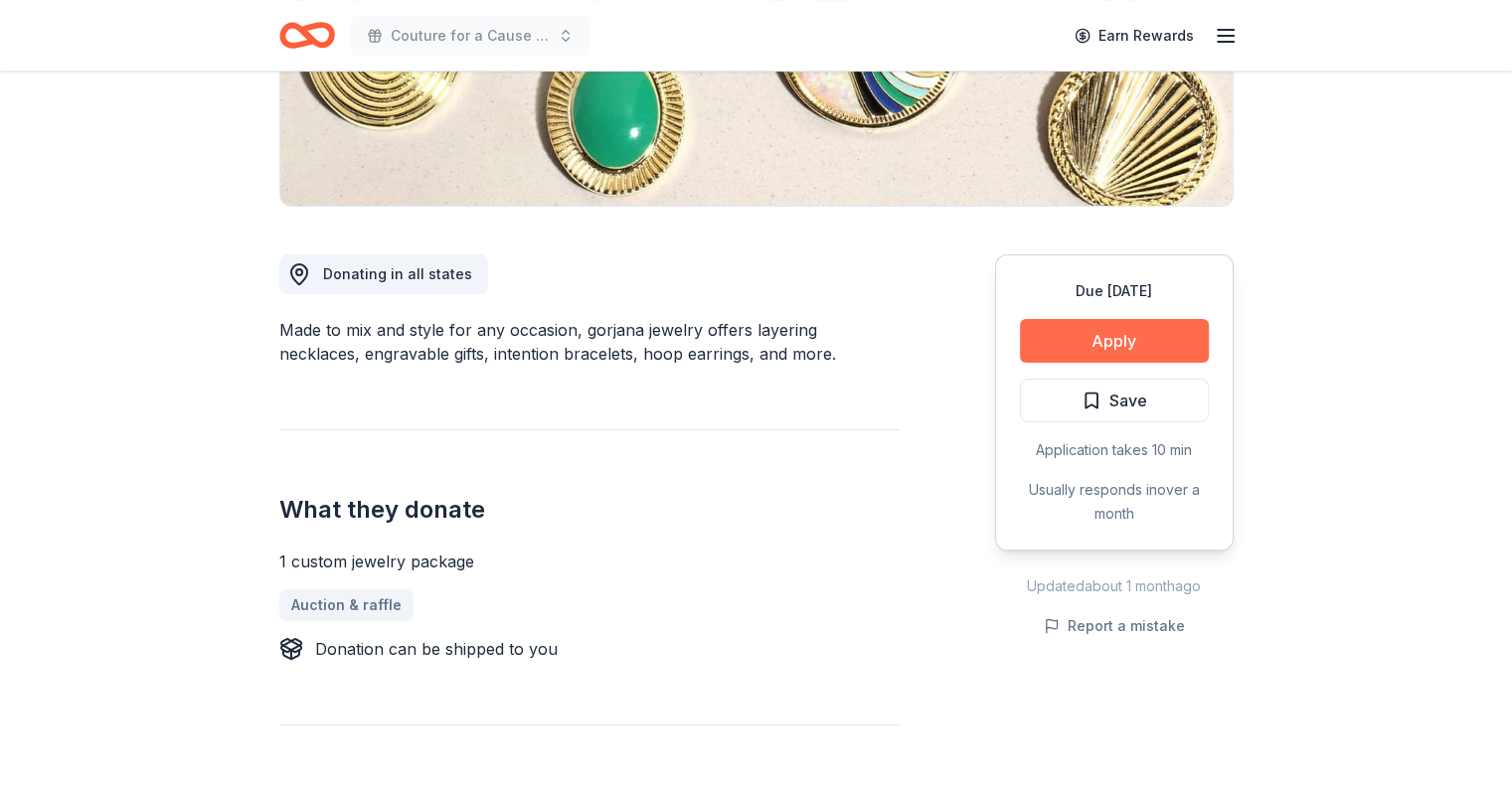 click on "Apply" at bounding box center (1114, 341) 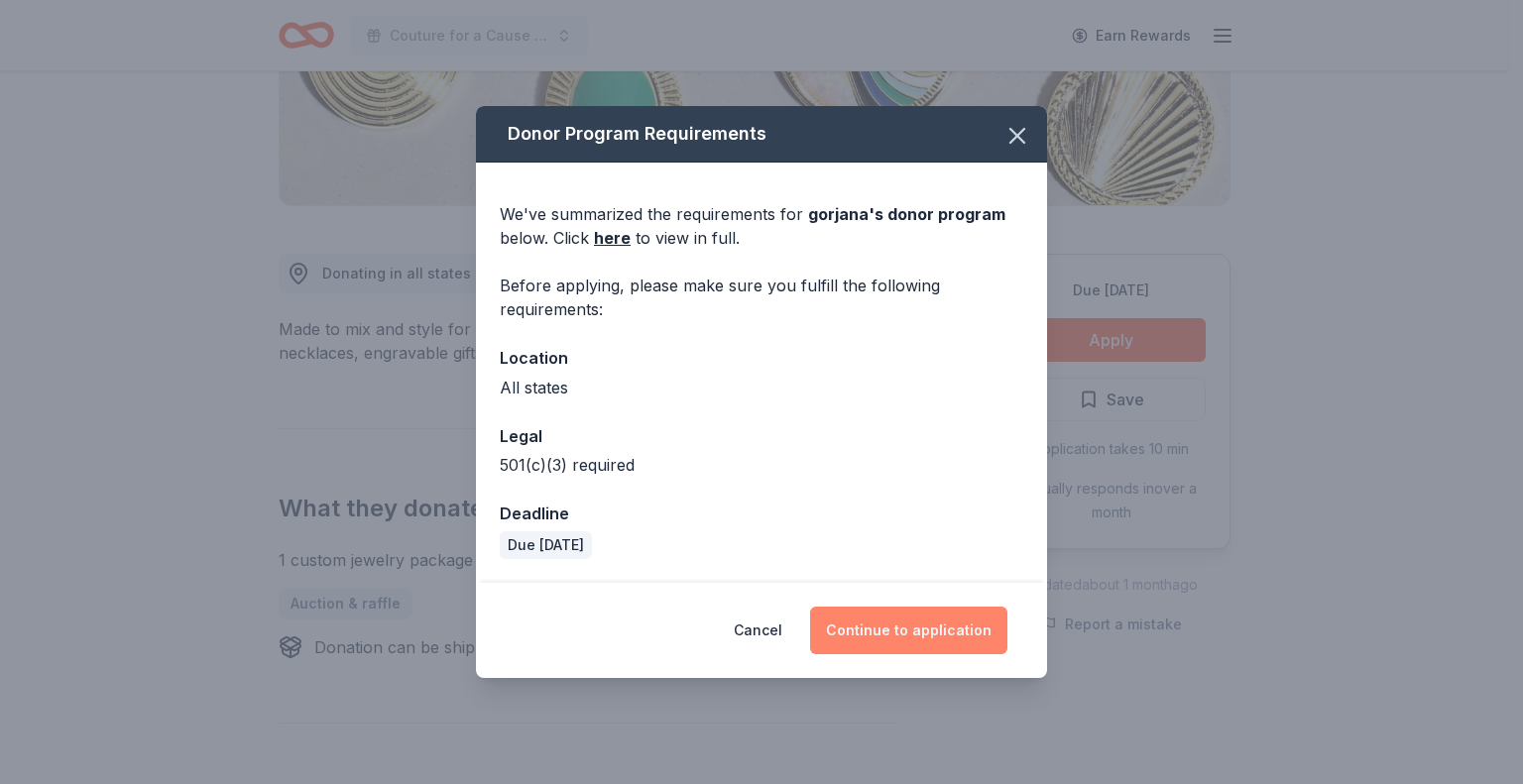 click on "Continue to application" at bounding box center (908, 630) 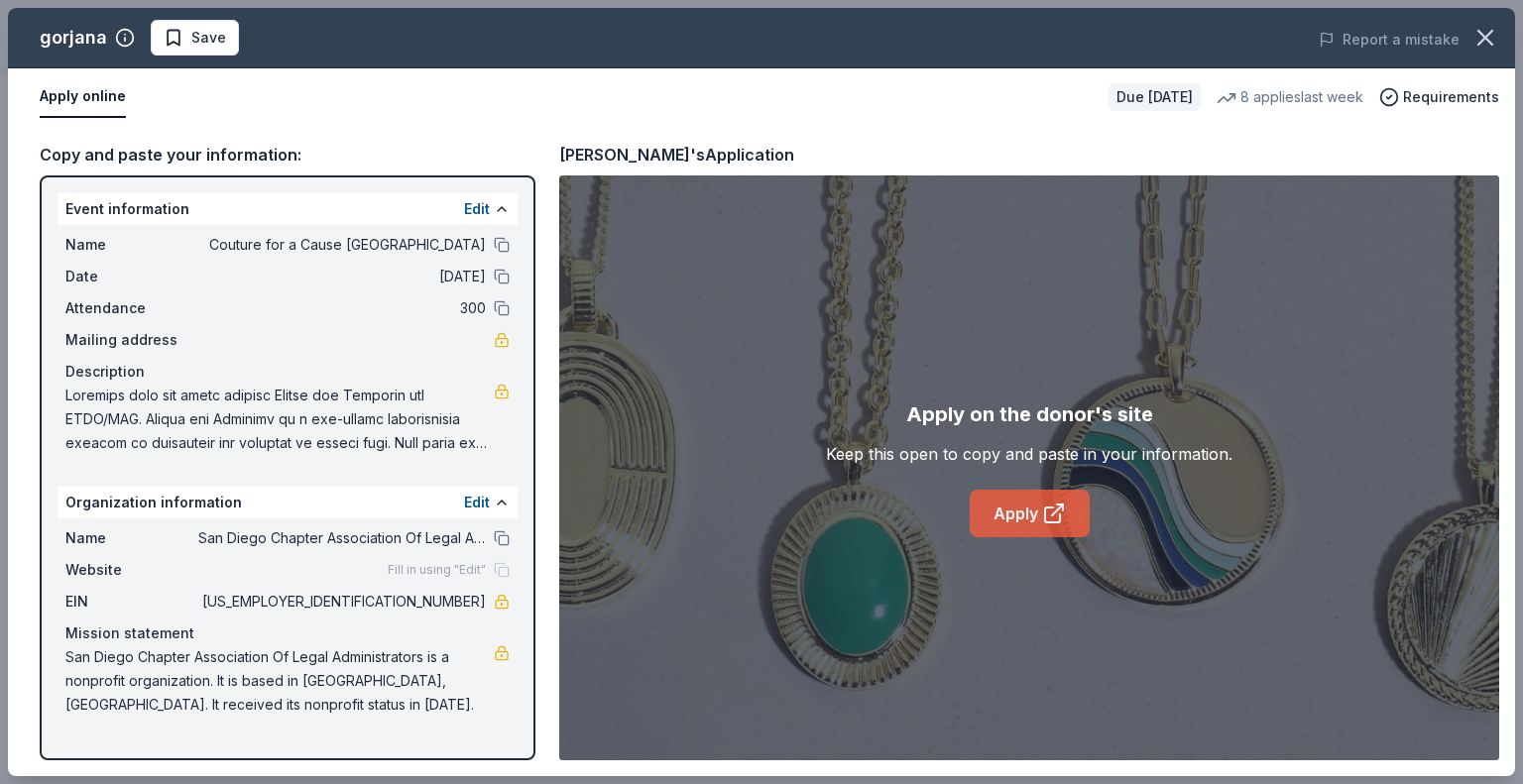 click on "Apply" at bounding box center (1029, 513) 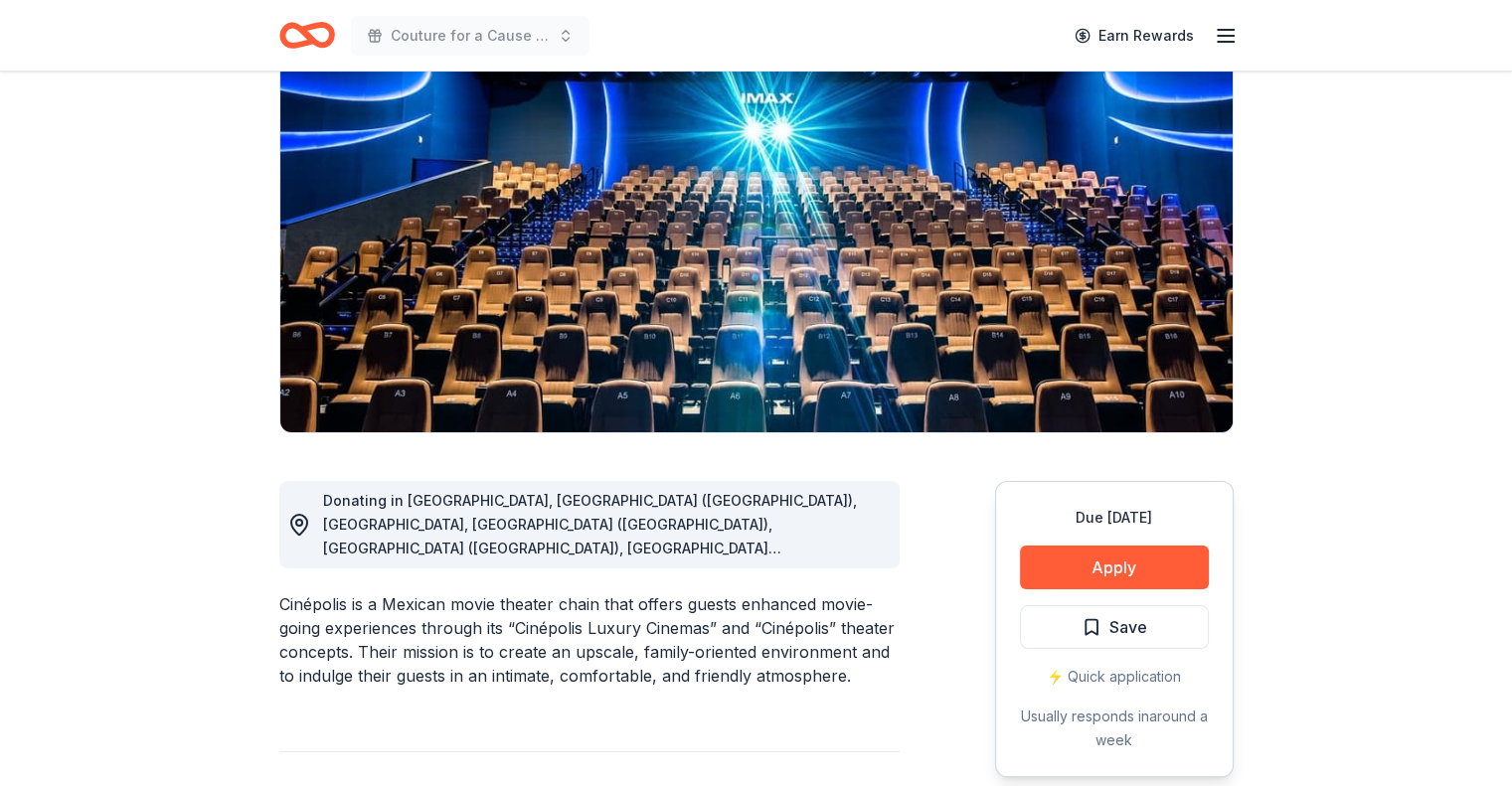 scroll, scrollTop: 298, scrollLeft: 0, axis: vertical 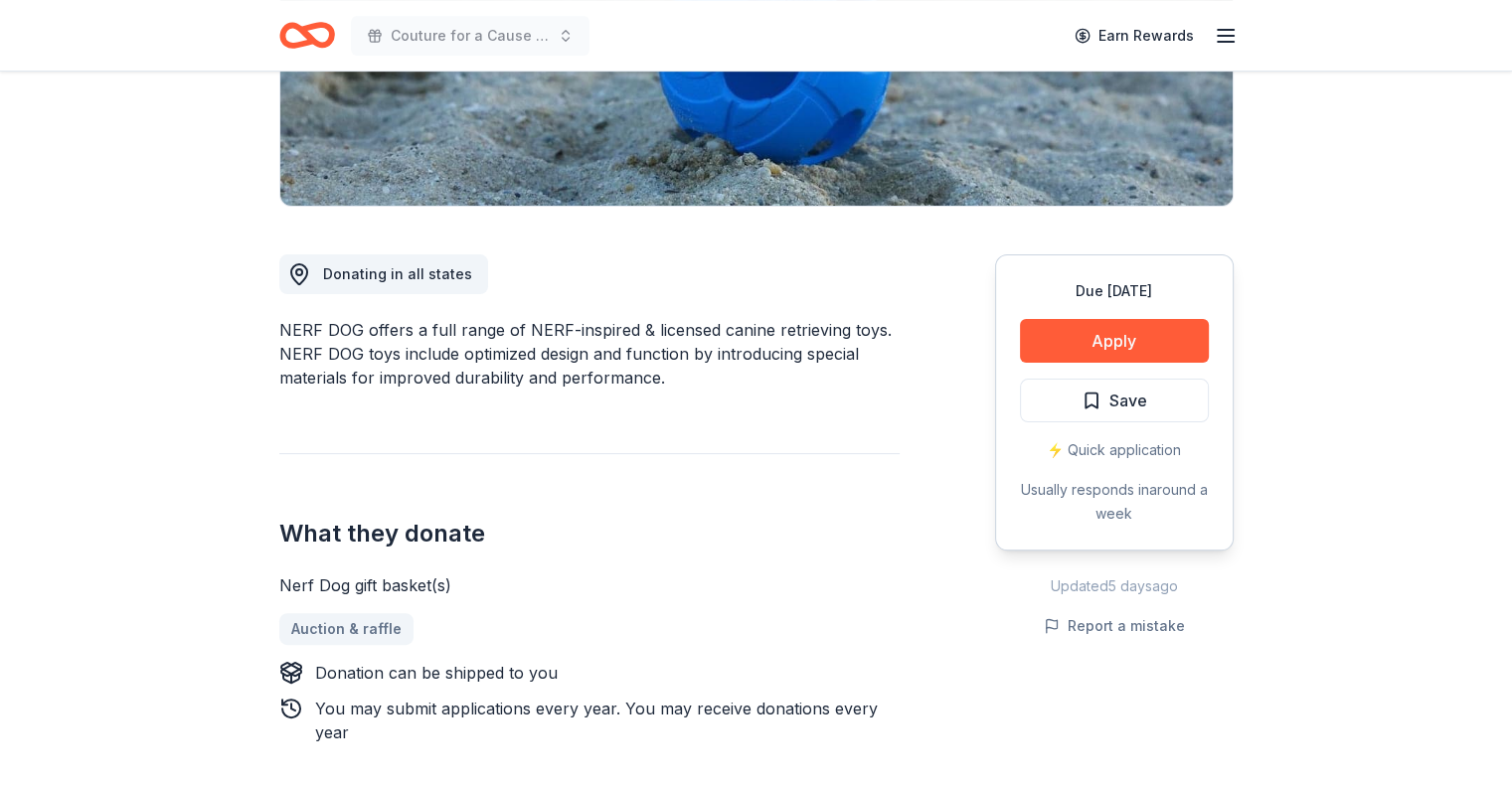 drag, startPoint x: 394, startPoint y: 356, endPoint x: 478, endPoint y: 334, distance: 86.83317 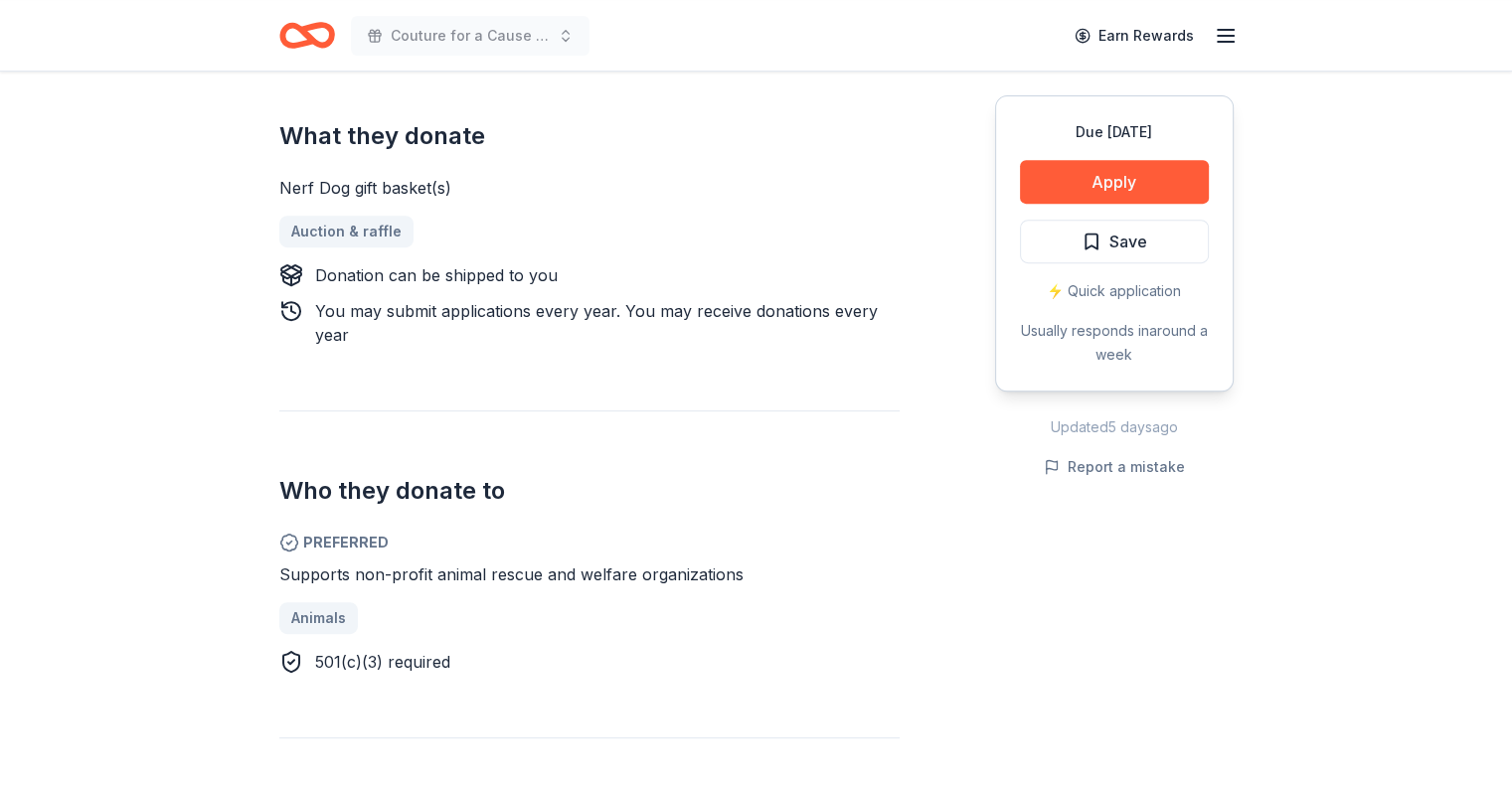 scroll, scrollTop: 894, scrollLeft: 0, axis: vertical 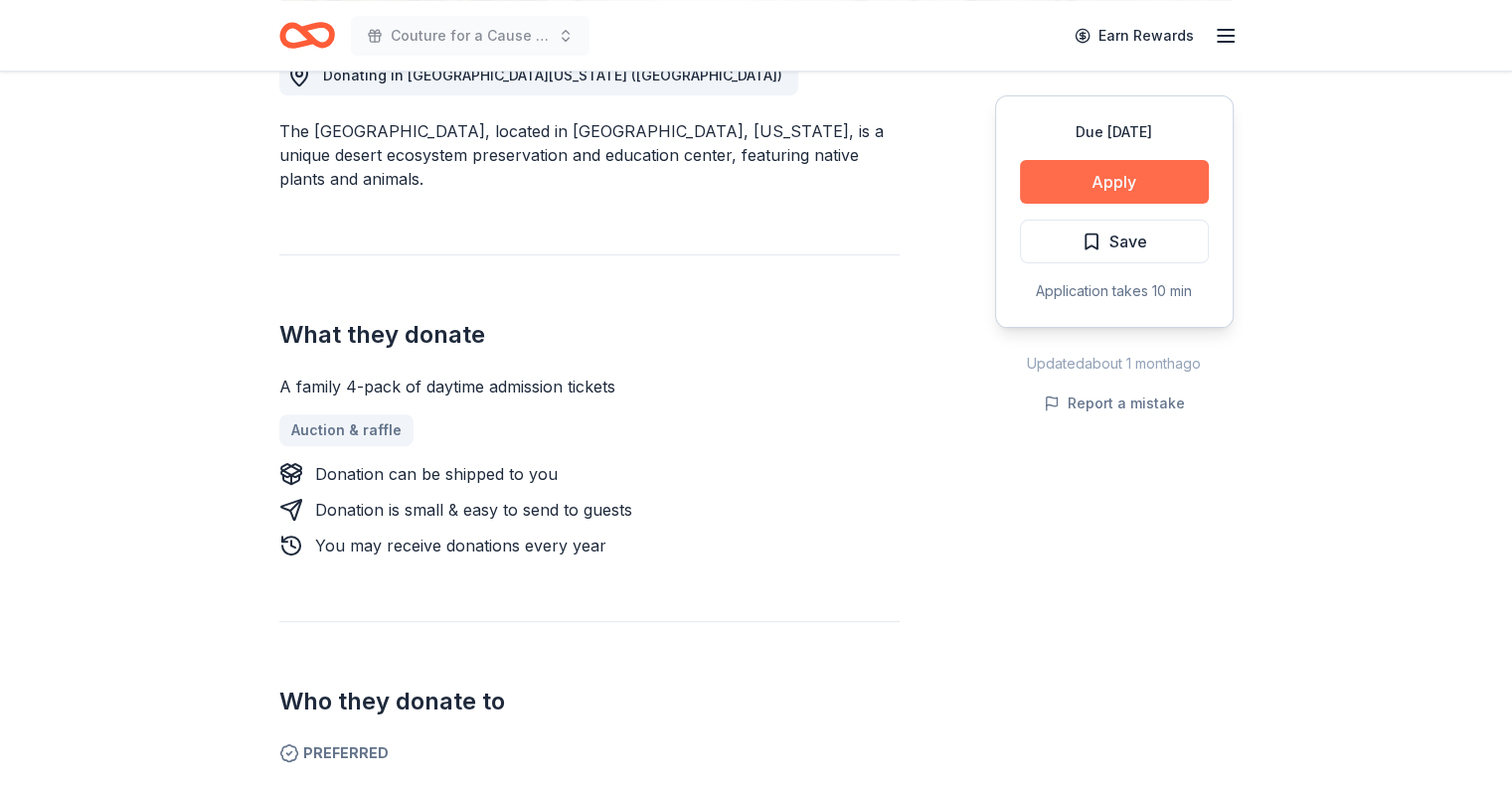 click on "Apply" at bounding box center [1114, 182] 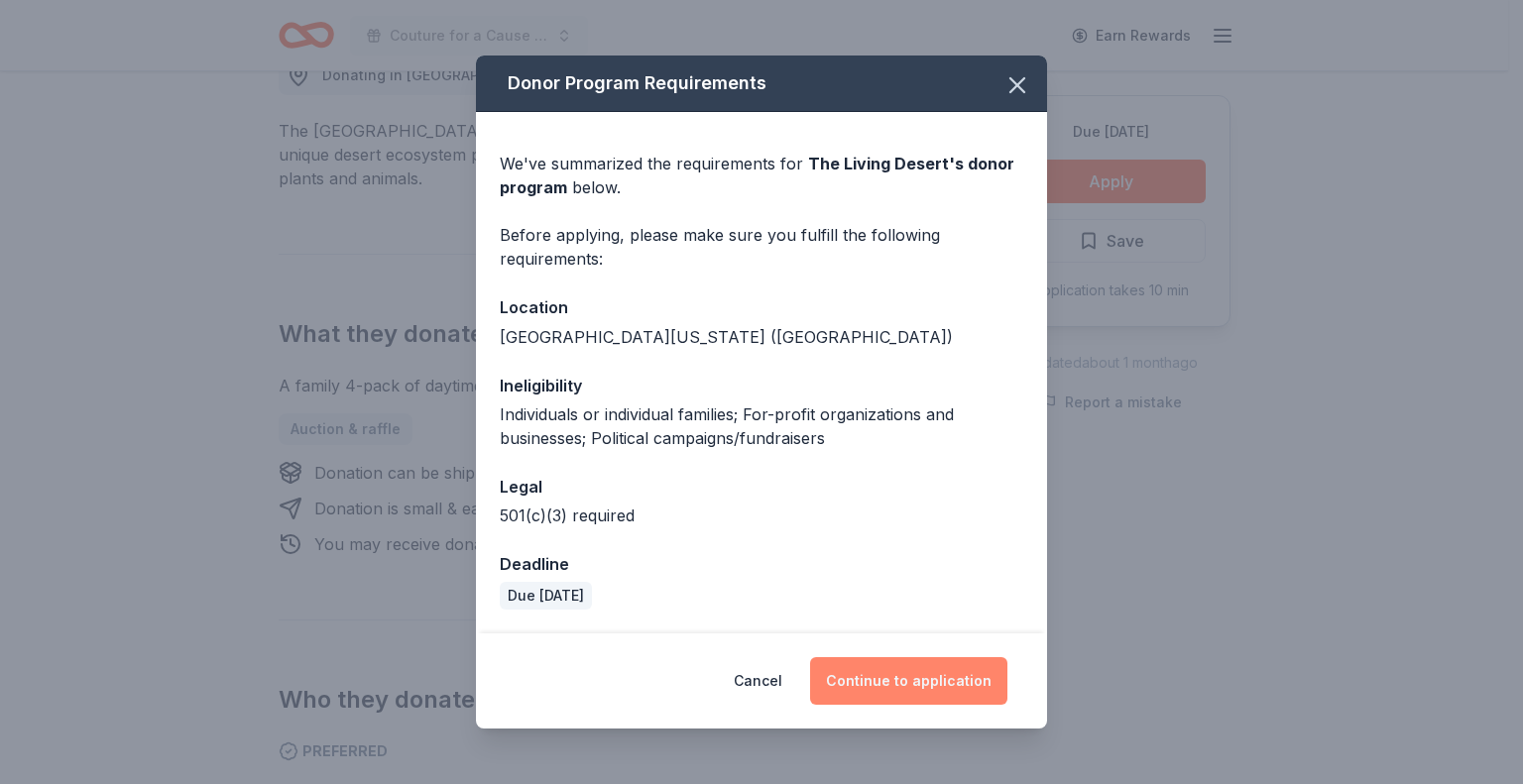 click on "Continue to application" at bounding box center [908, 681] 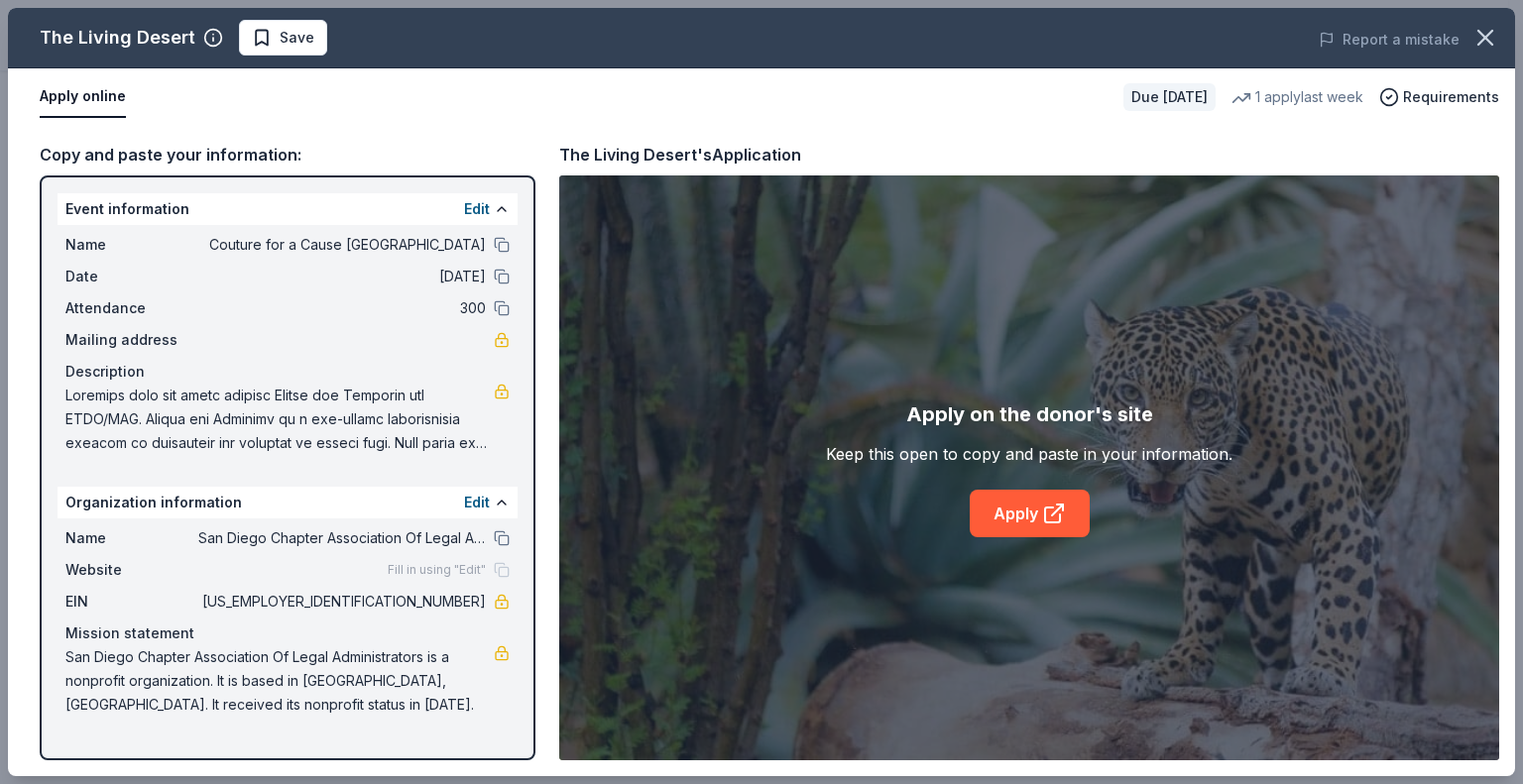 click on "Apply on the donor's site Keep this open to copy and paste in your information. Apply" at bounding box center [1029, 468] 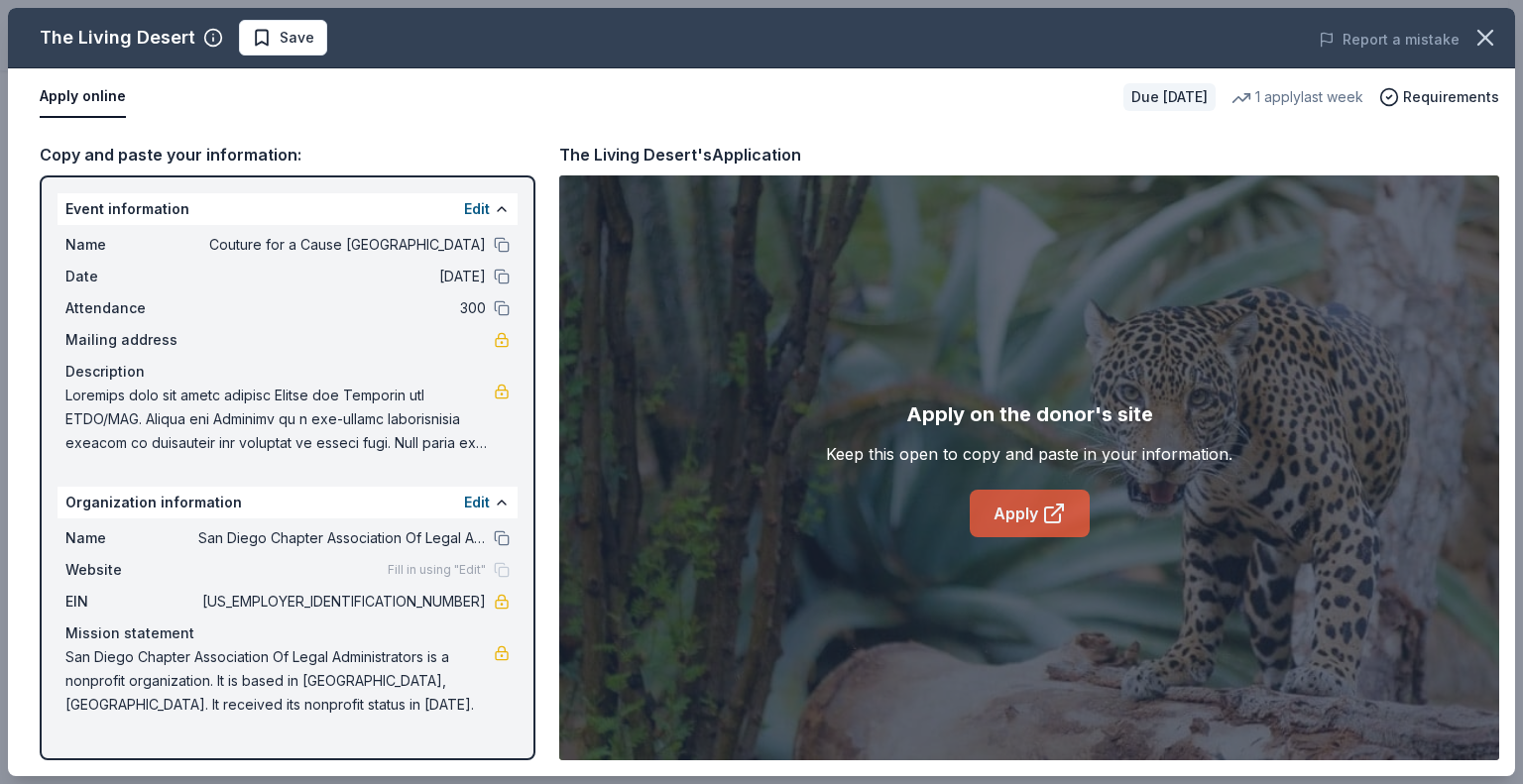 click on "Apply" at bounding box center (1029, 513) 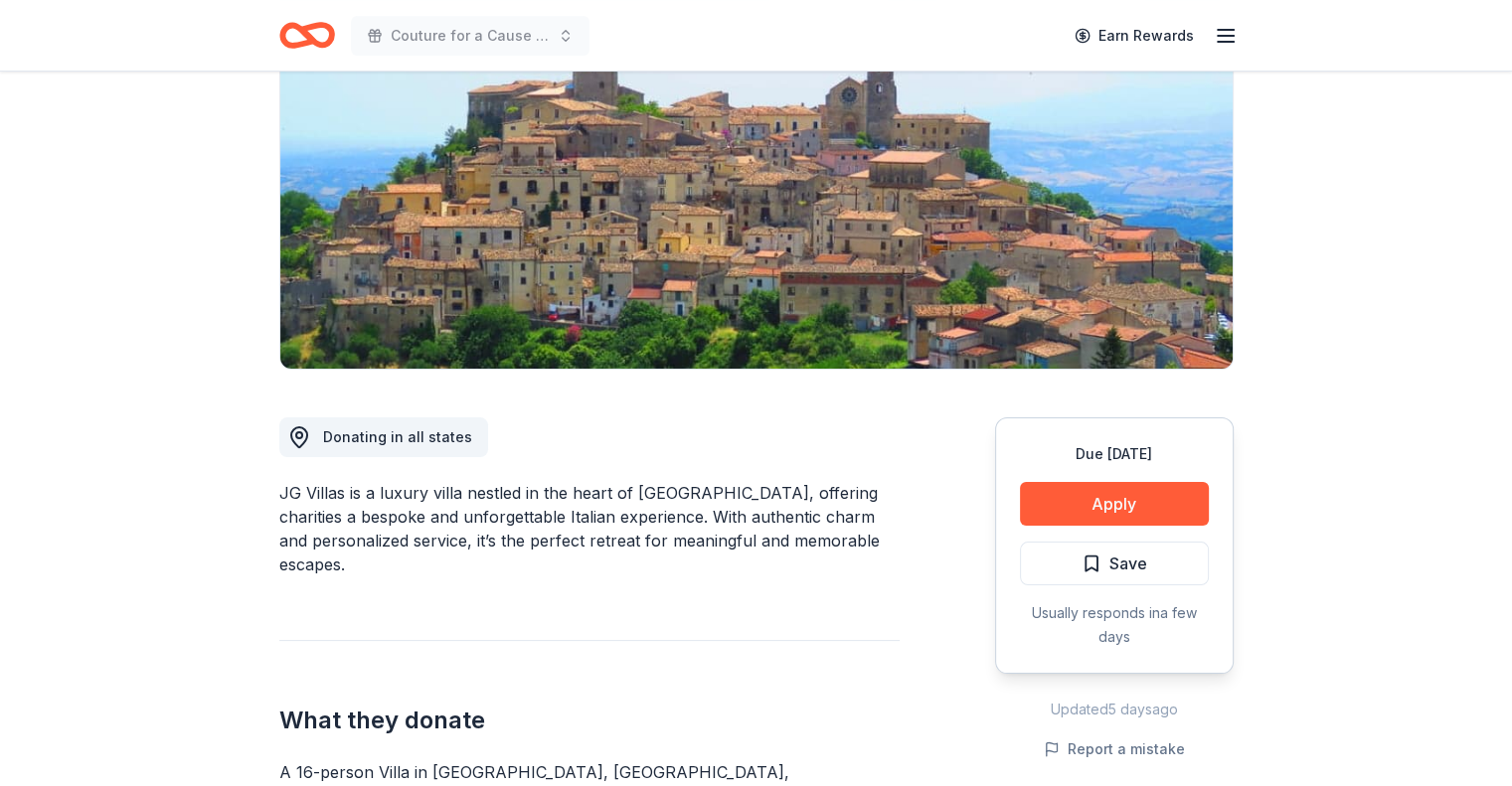 scroll, scrollTop: 298, scrollLeft: 0, axis: vertical 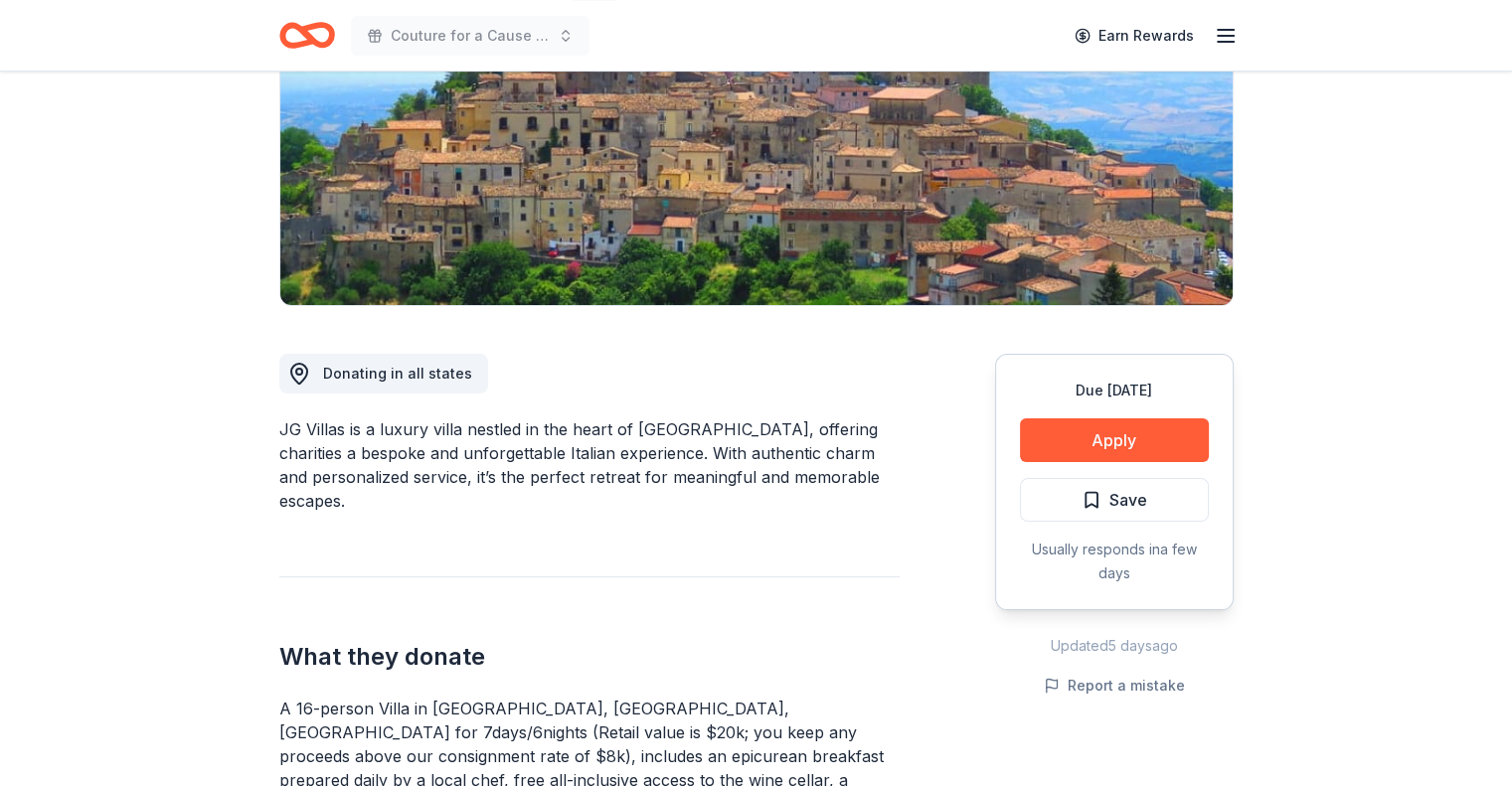 drag, startPoint x: 554, startPoint y: 426, endPoint x: 569, endPoint y: 442, distance: 21.931712 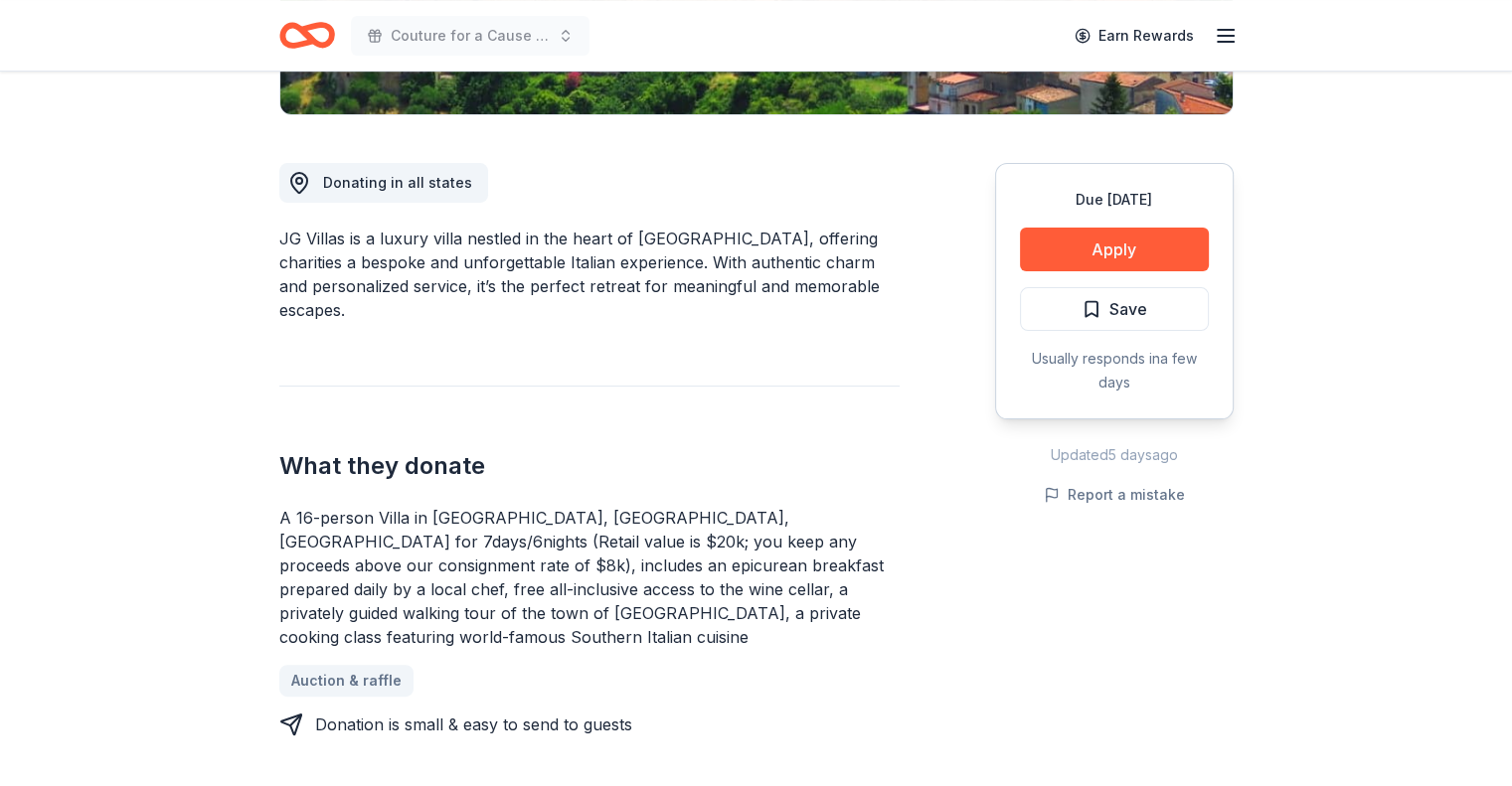 scroll, scrollTop: 596, scrollLeft: 0, axis: vertical 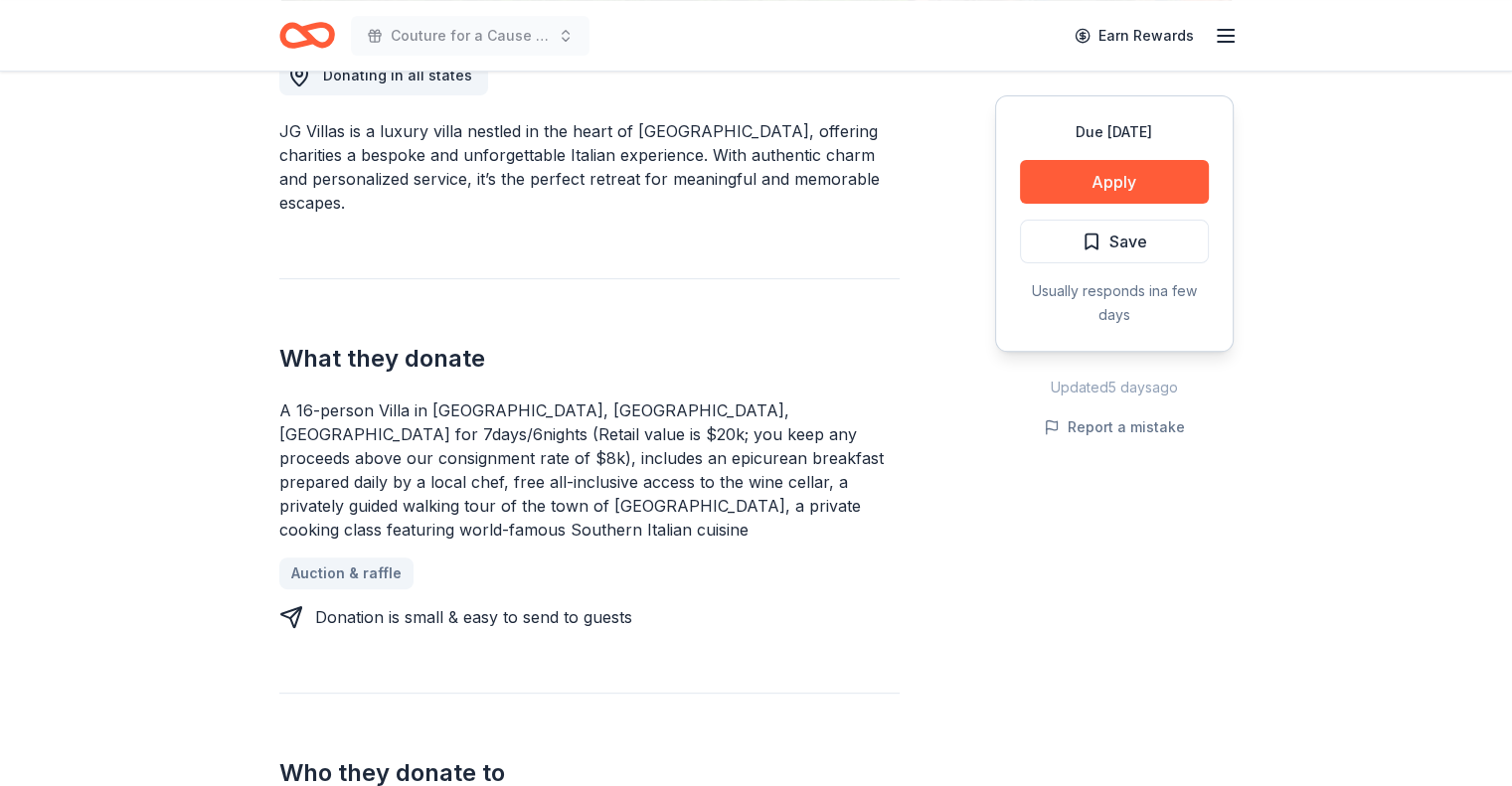 drag, startPoint x: 389, startPoint y: 398, endPoint x: 416, endPoint y: 420, distance: 34.82815 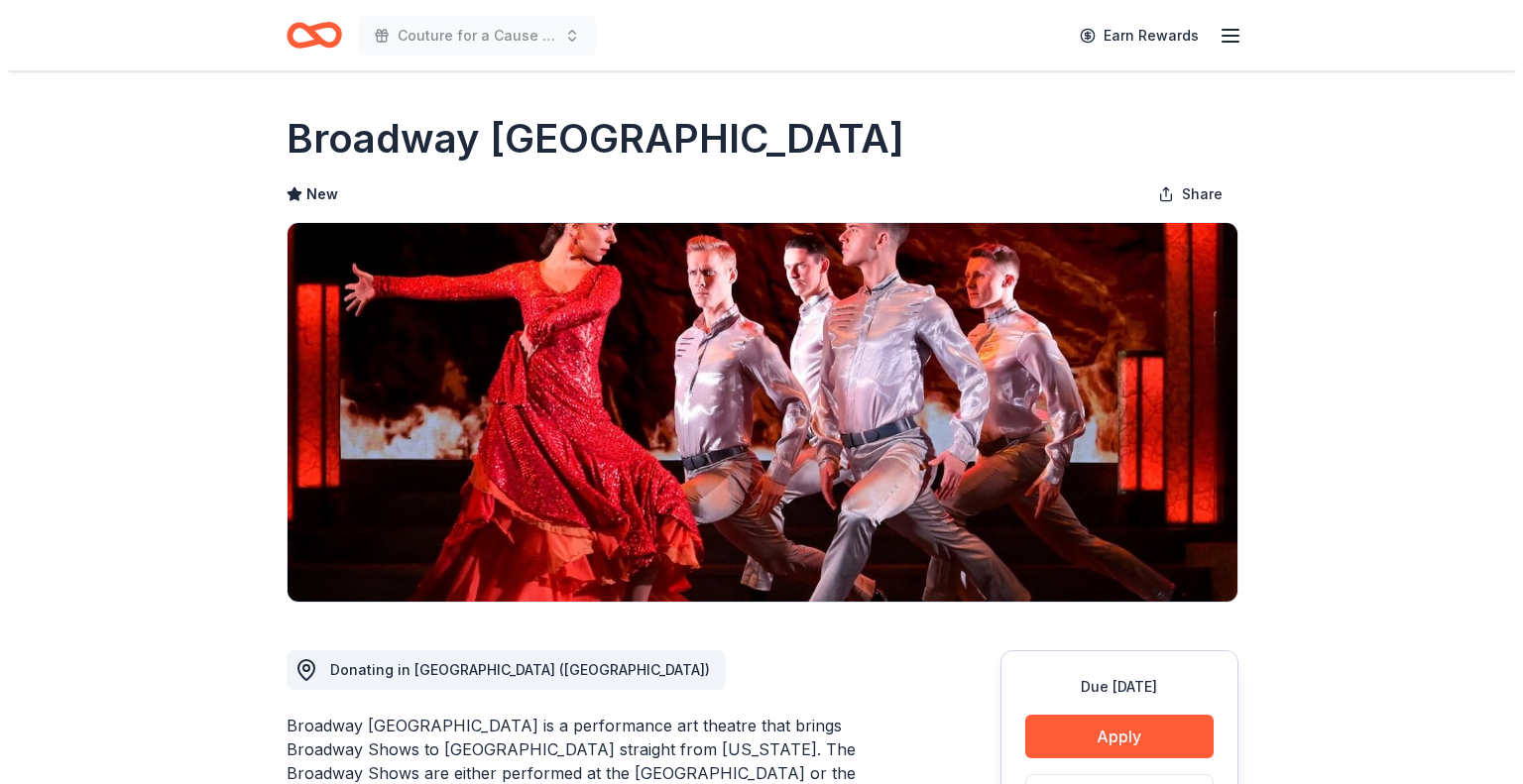scroll, scrollTop: 0, scrollLeft: 0, axis: both 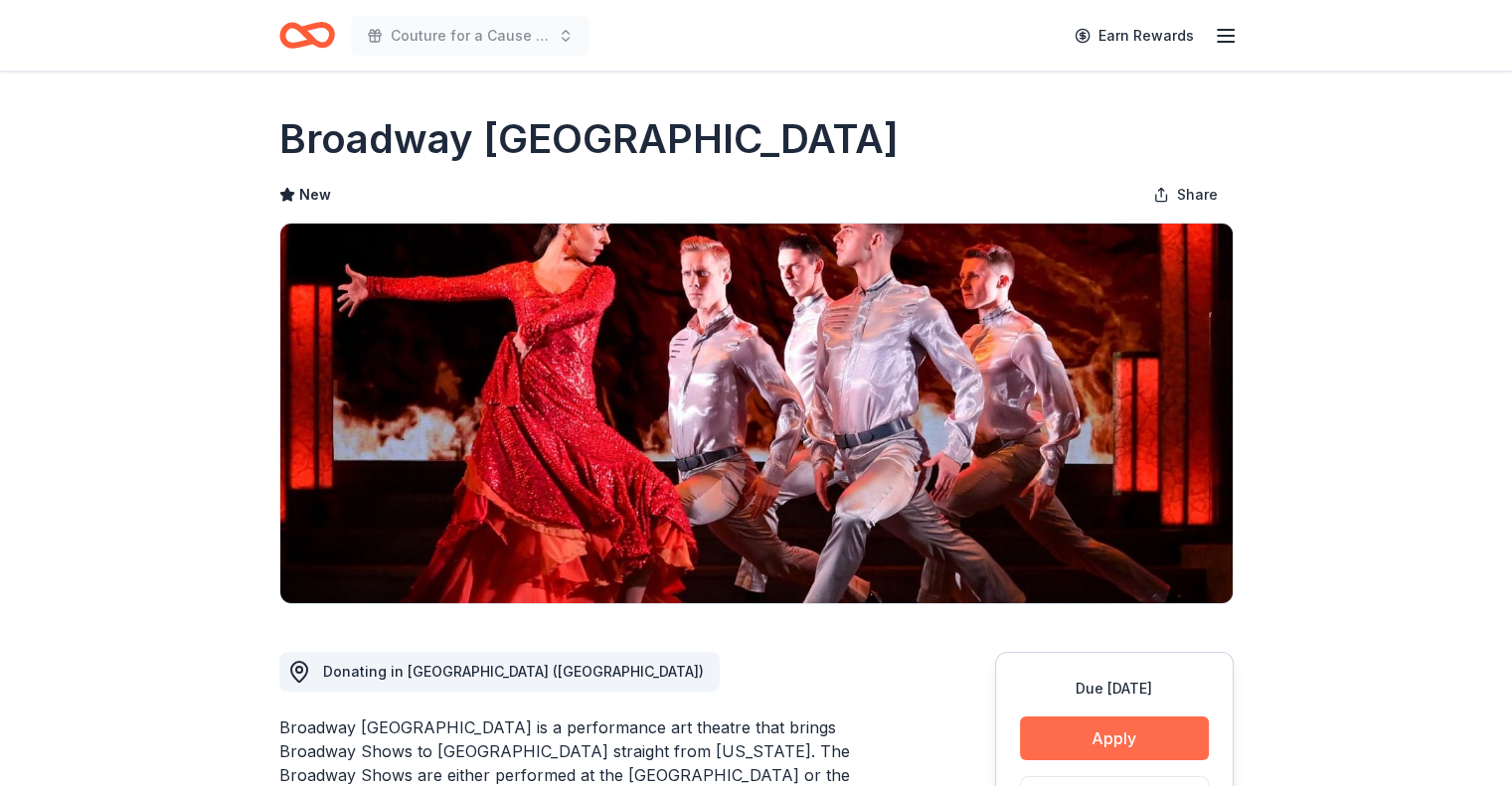 click on "Apply" at bounding box center (1114, 738) 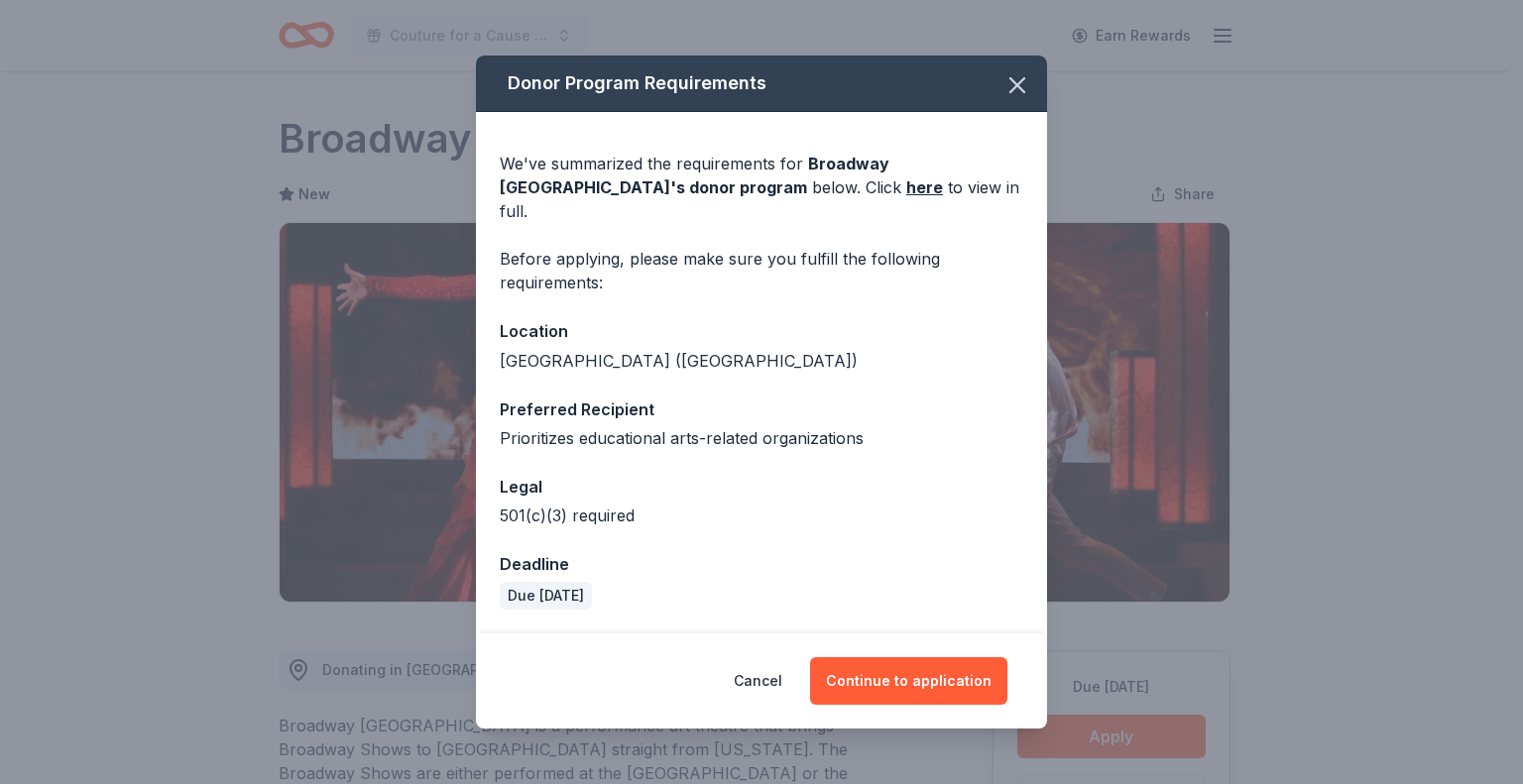 click on "Donor Program Requirements We've summarized the requirements for   Broadway San Diego 's donor program   below.   Click   here   to view in full. Before applying, please make sure you fulfill the following requirements: Location [GEOGRAPHIC_DATA] ([GEOGRAPHIC_DATA]) Preferred Recipient Prioritizes educational arts-related organizations Legal 501(c)(3) required Deadline Due [DATE] Cancel Continue to application" at bounding box center [762, 392] 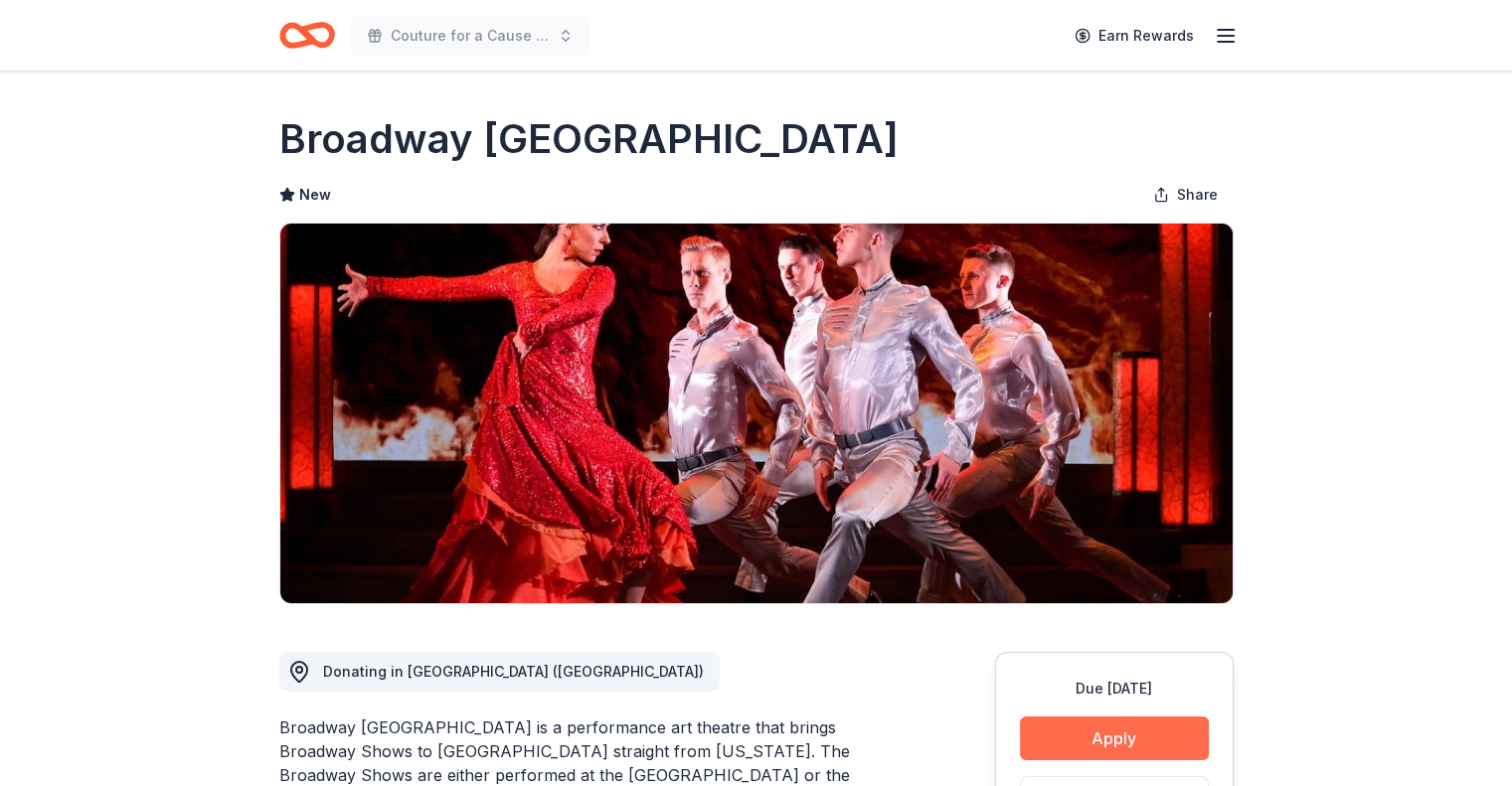 click on "Apply" at bounding box center (1114, 738) 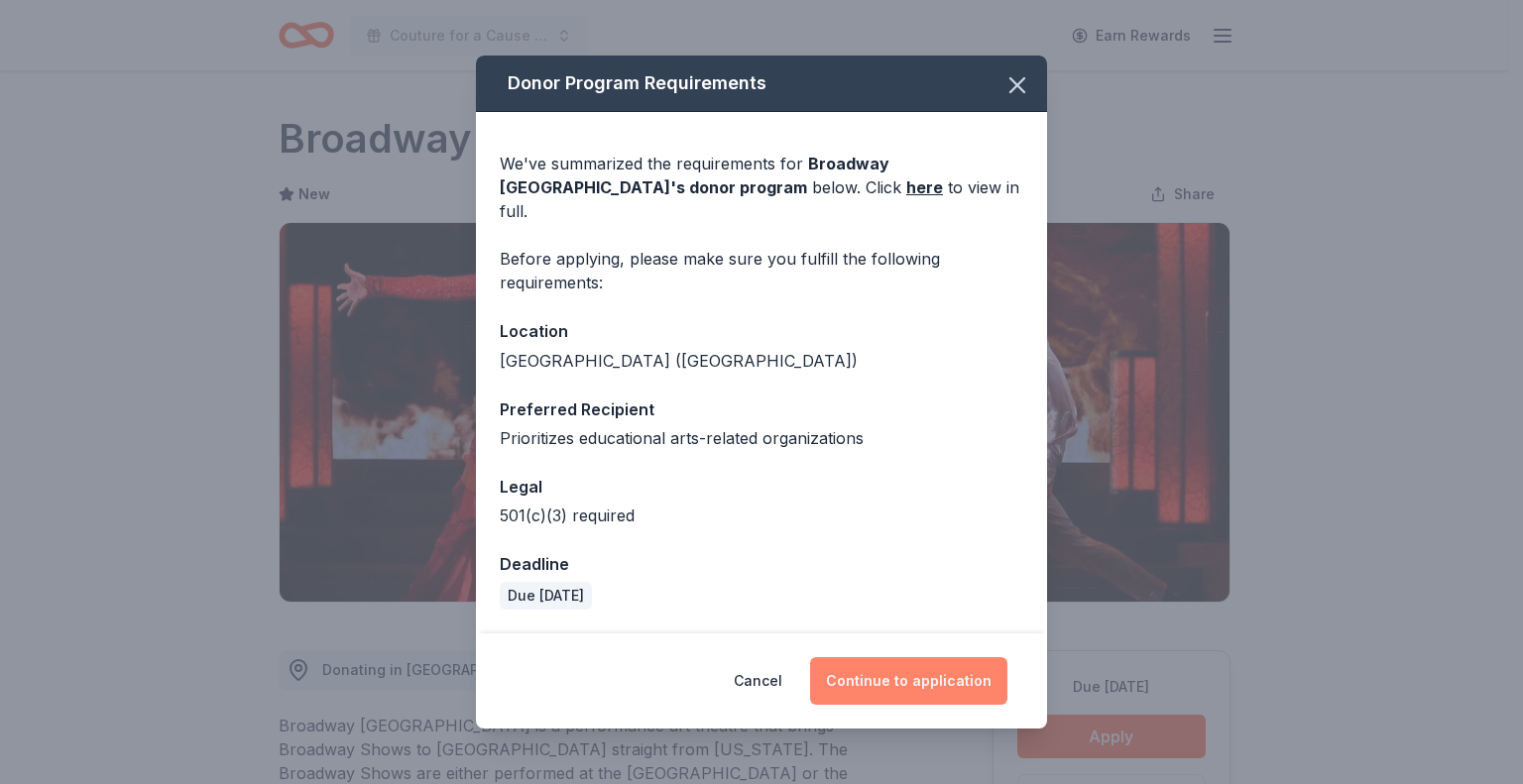 click on "Continue to application" at bounding box center (908, 681) 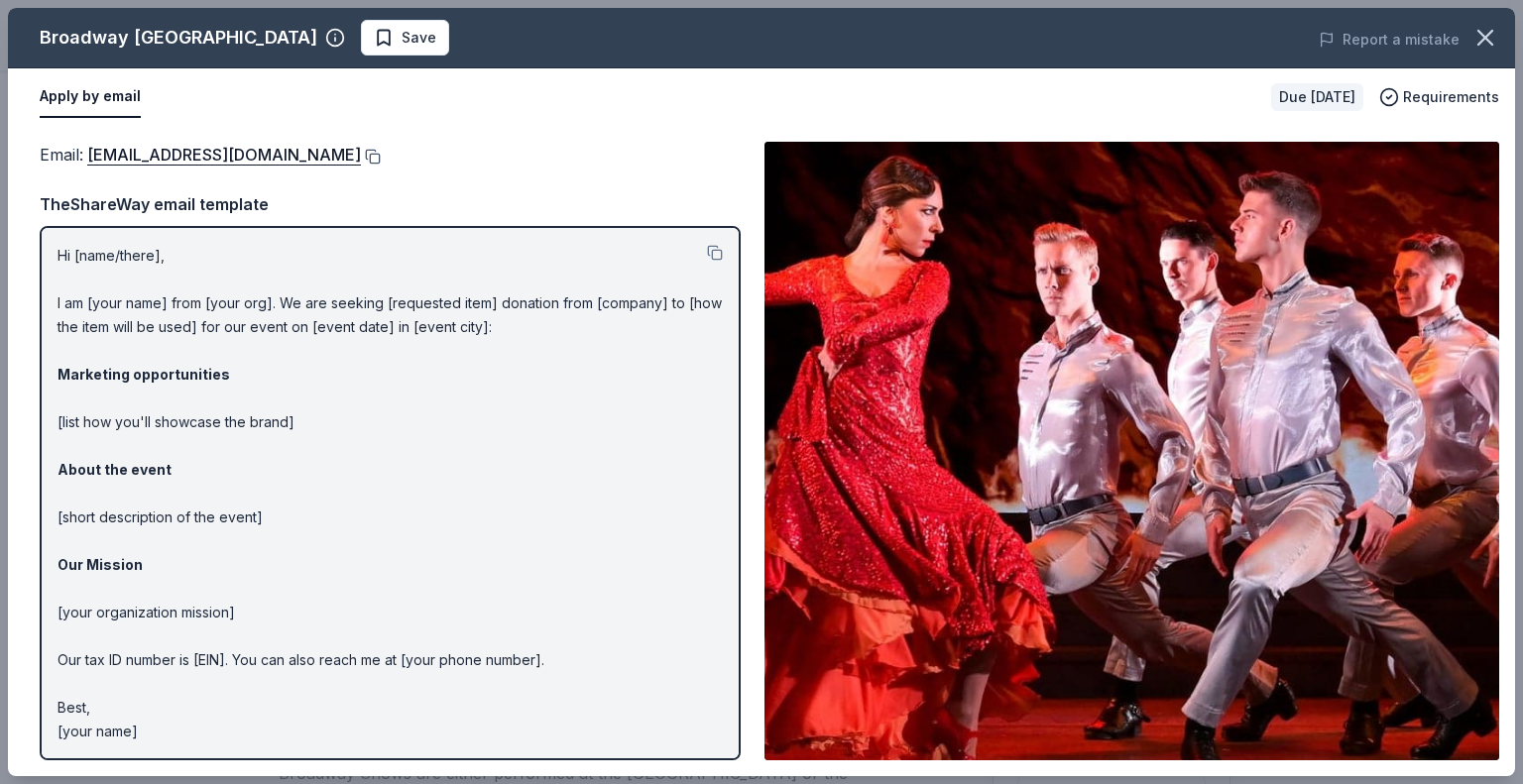click at bounding box center (371, 157) 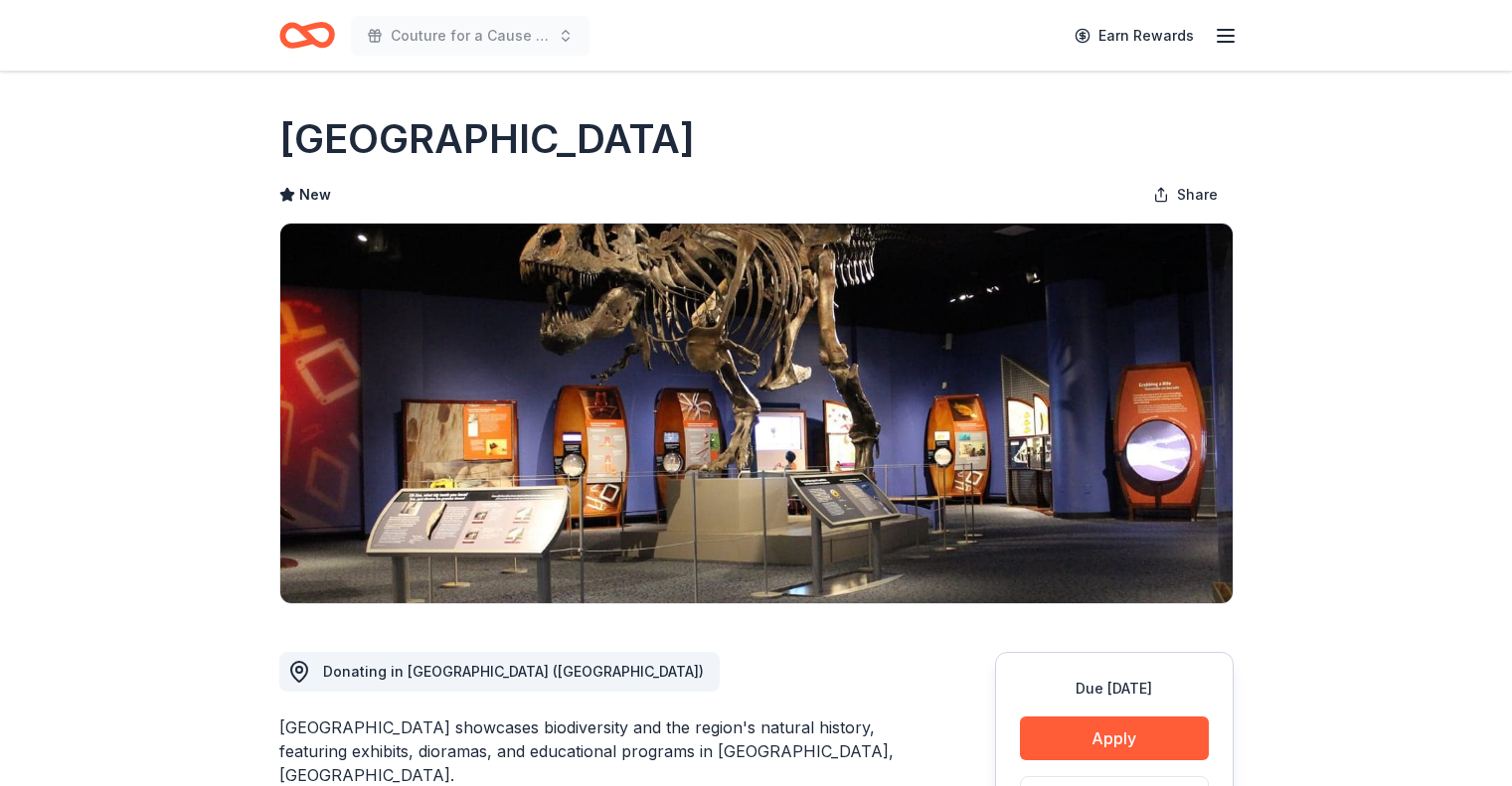 scroll, scrollTop: 0, scrollLeft: 0, axis: both 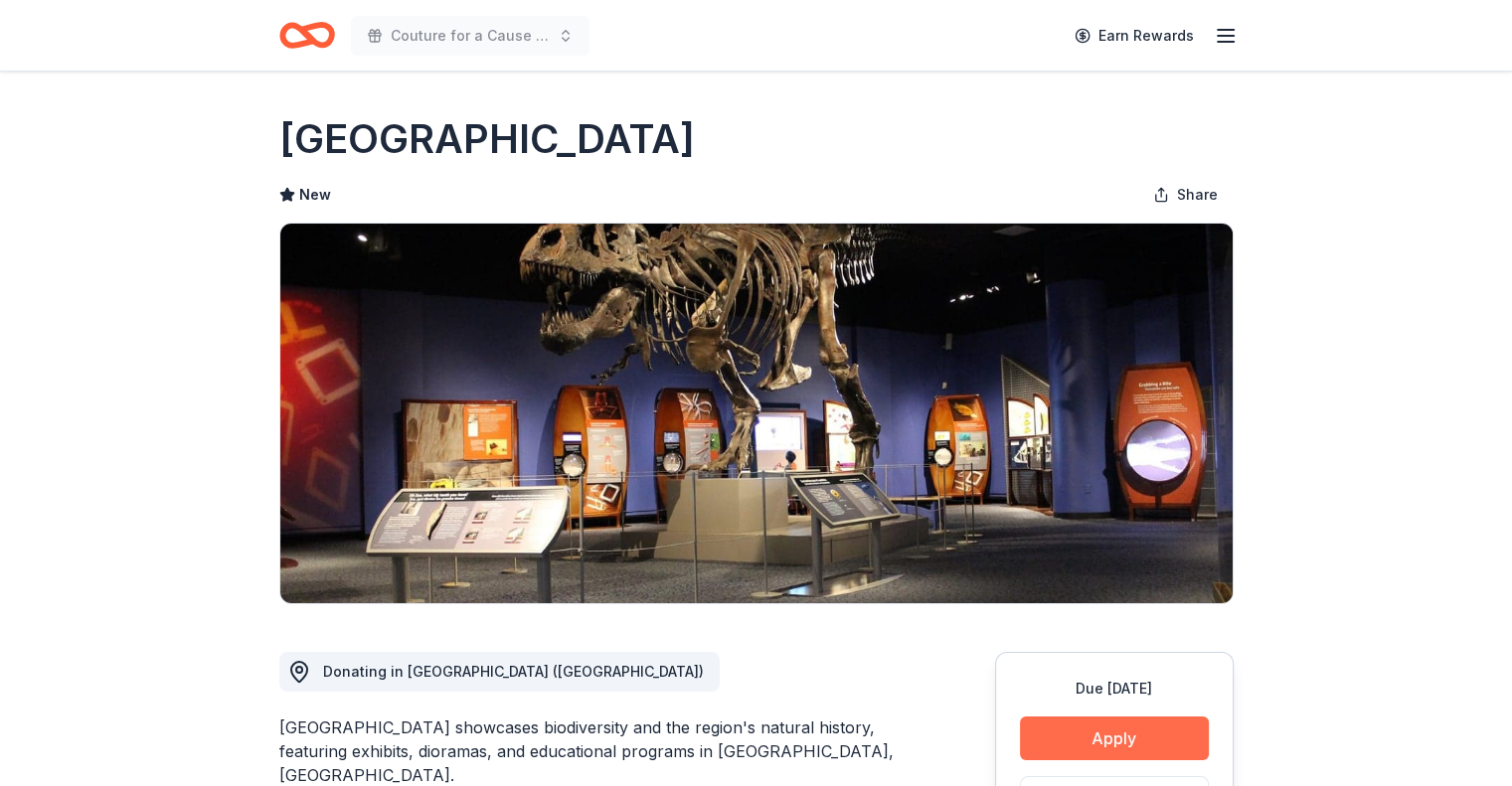 click on "Apply" at bounding box center [1114, 738] 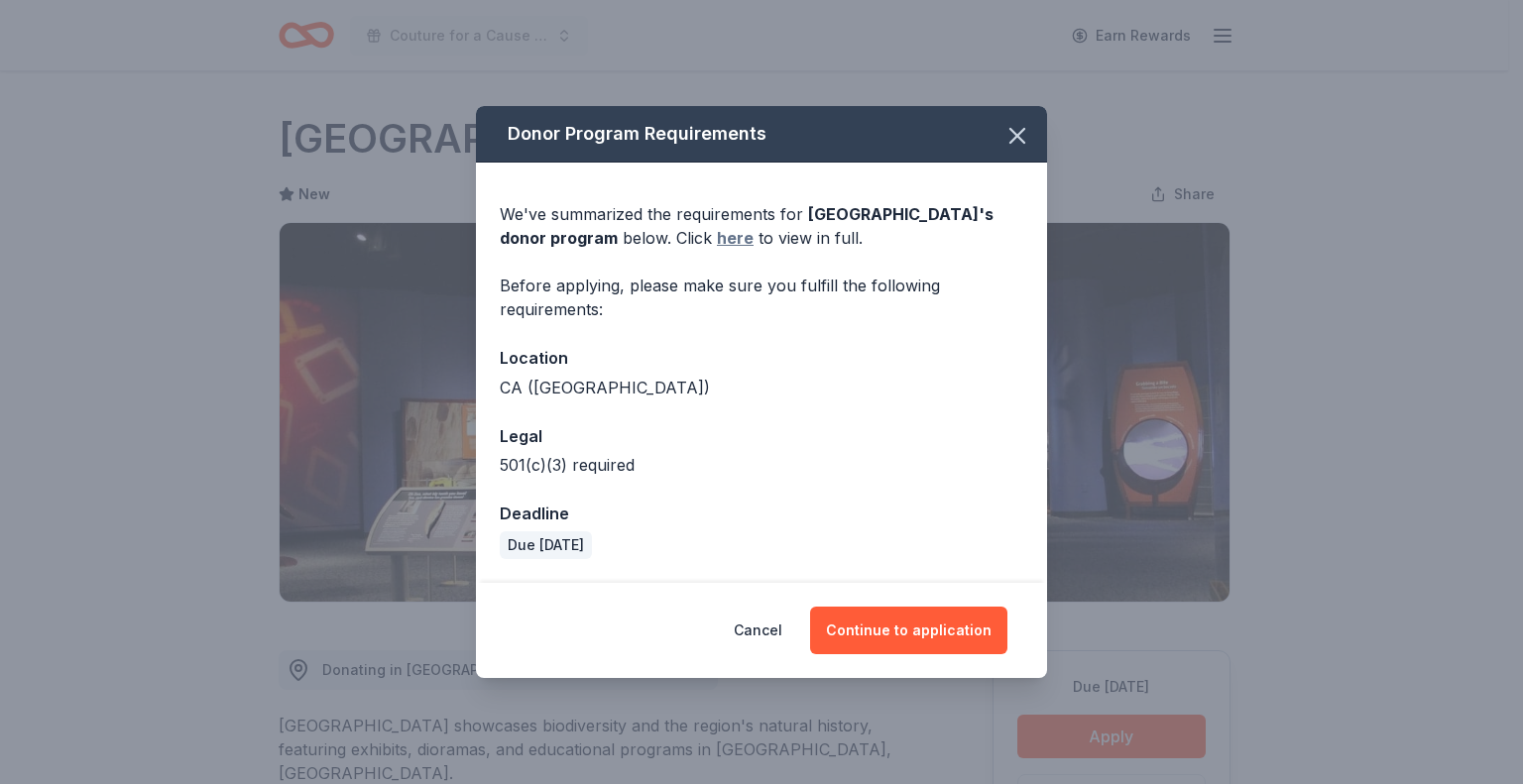 click on "here" at bounding box center (735, 238) 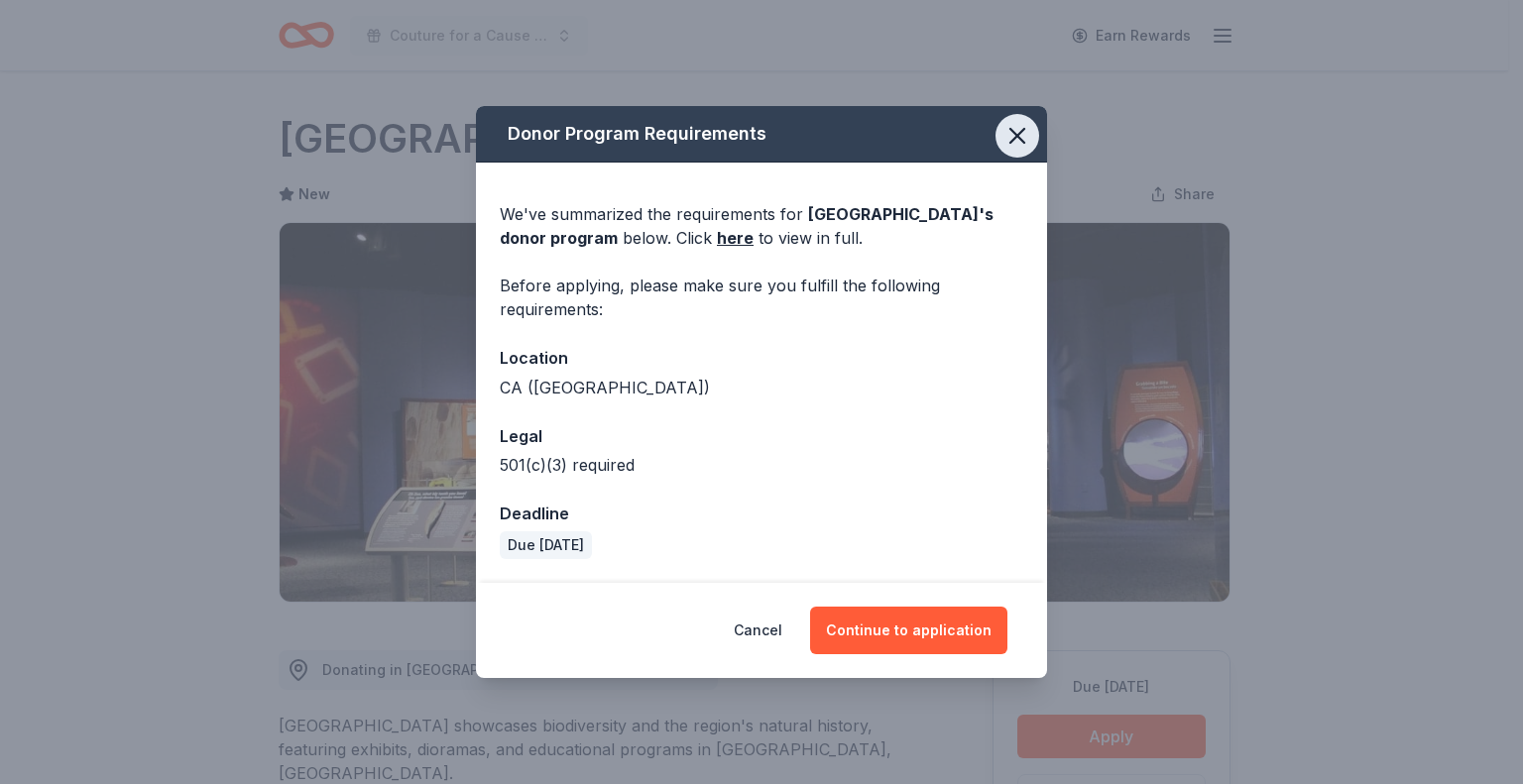 drag, startPoint x: 1017, startPoint y: 135, endPoint x: 1019, endPoint y: 124, distance: 11.18034 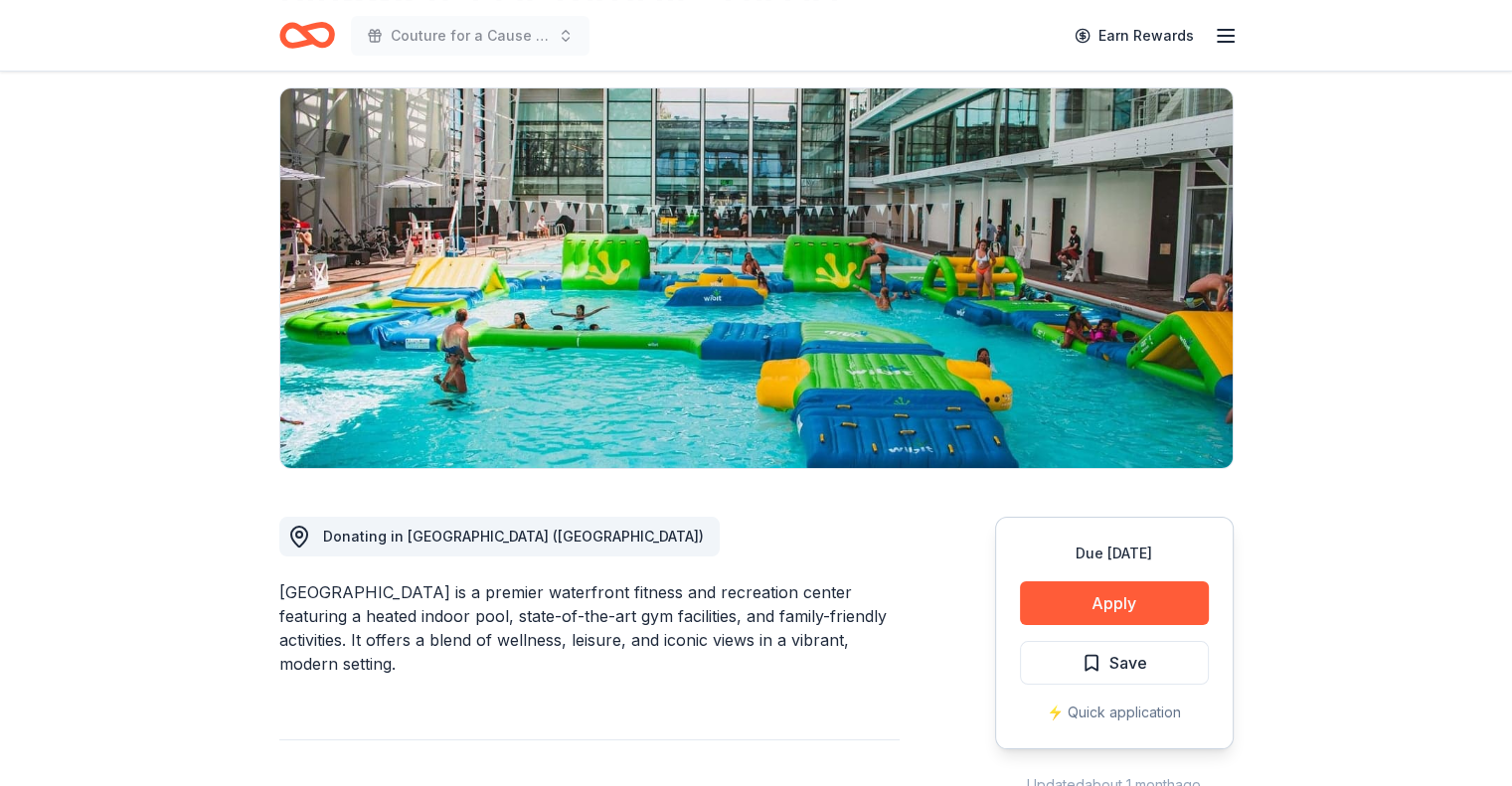scroll, scrollTop: 298, scrollLeft: 0, axis: vertical 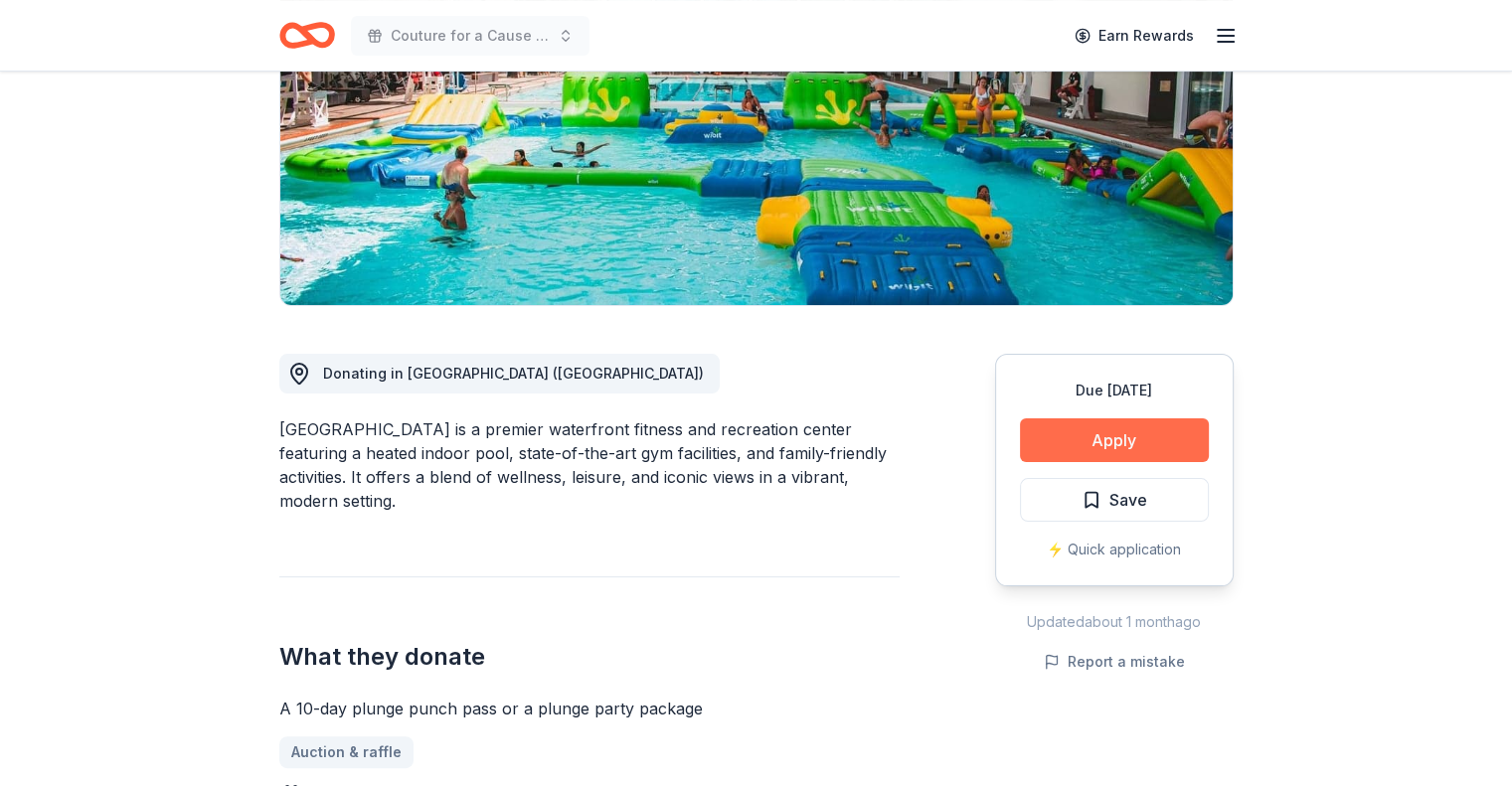 click on "Apply" at bounding box center (1114, 440) 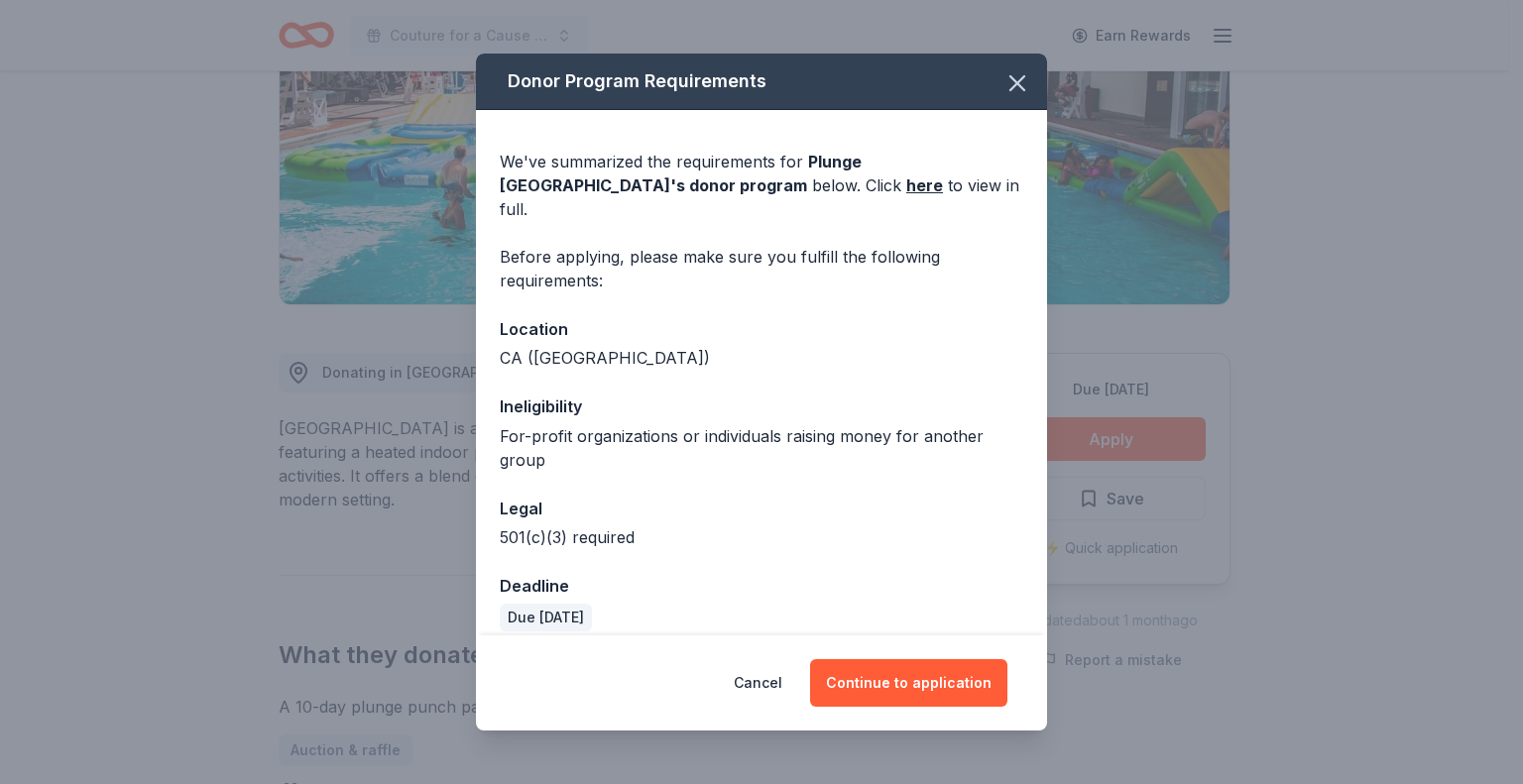 click on "Cancel Continue to application" at bounding box center (762, 683) 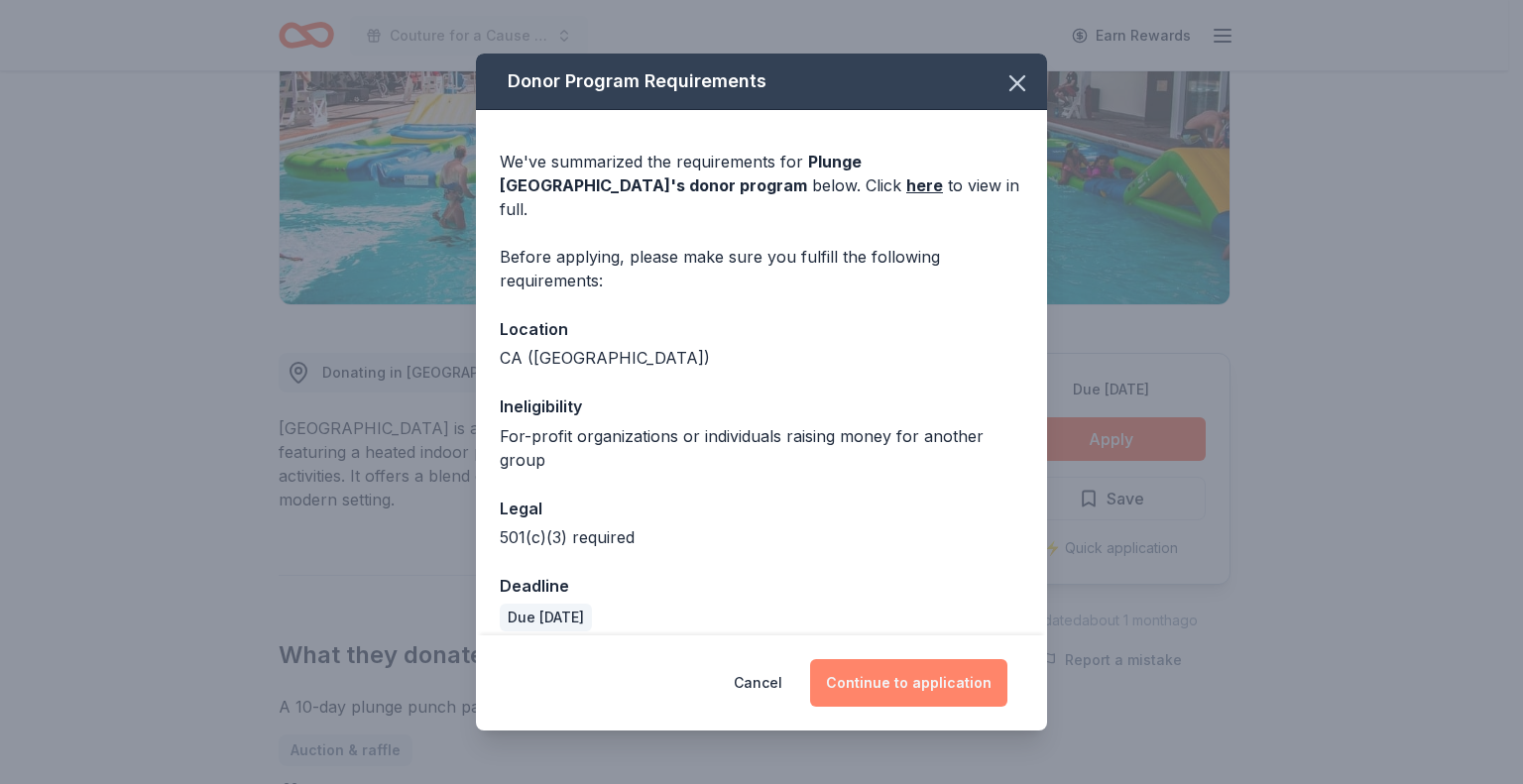 click on "Continue to application" at bounding box center [908, 683] 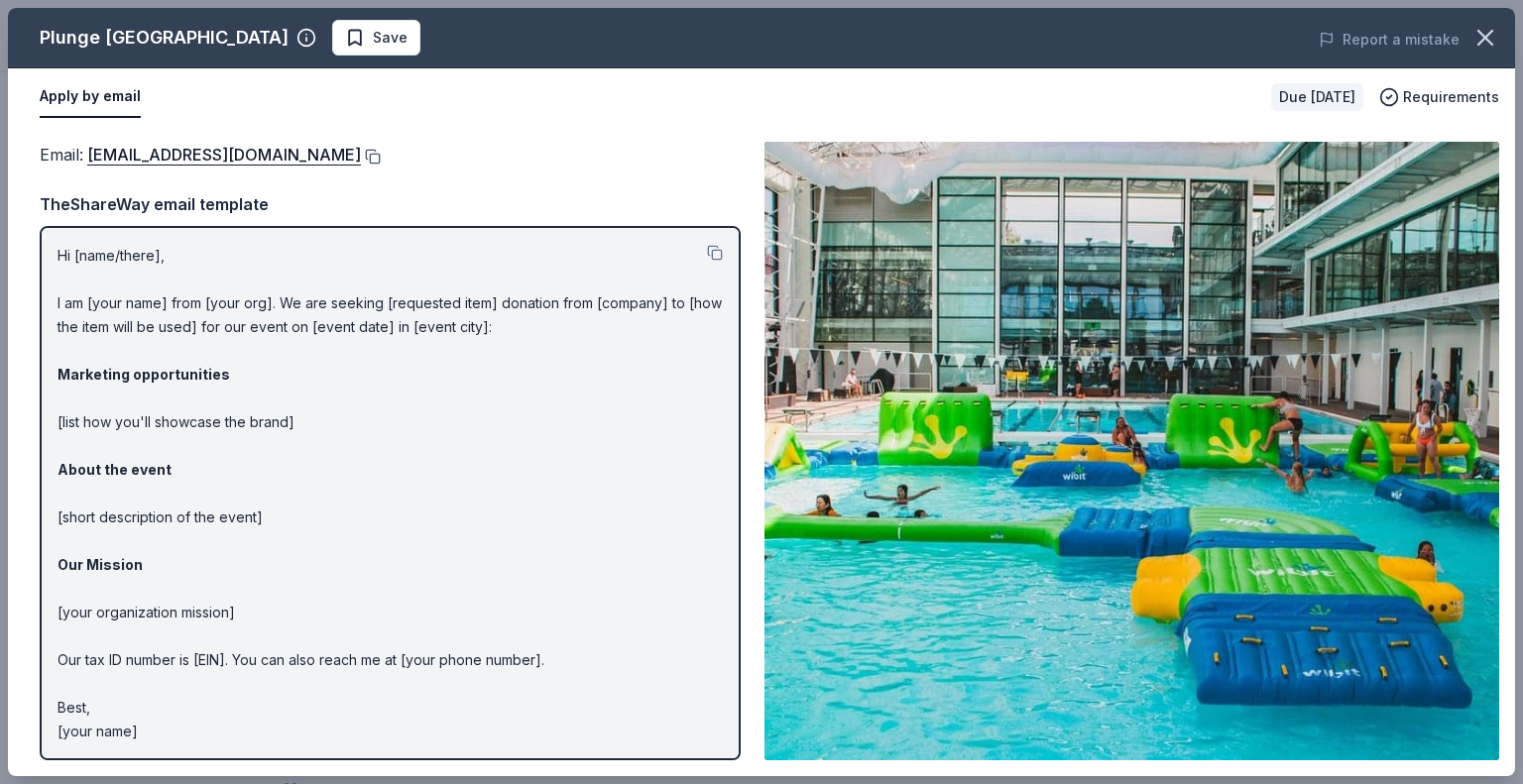 click at bounding box center (371, 157) 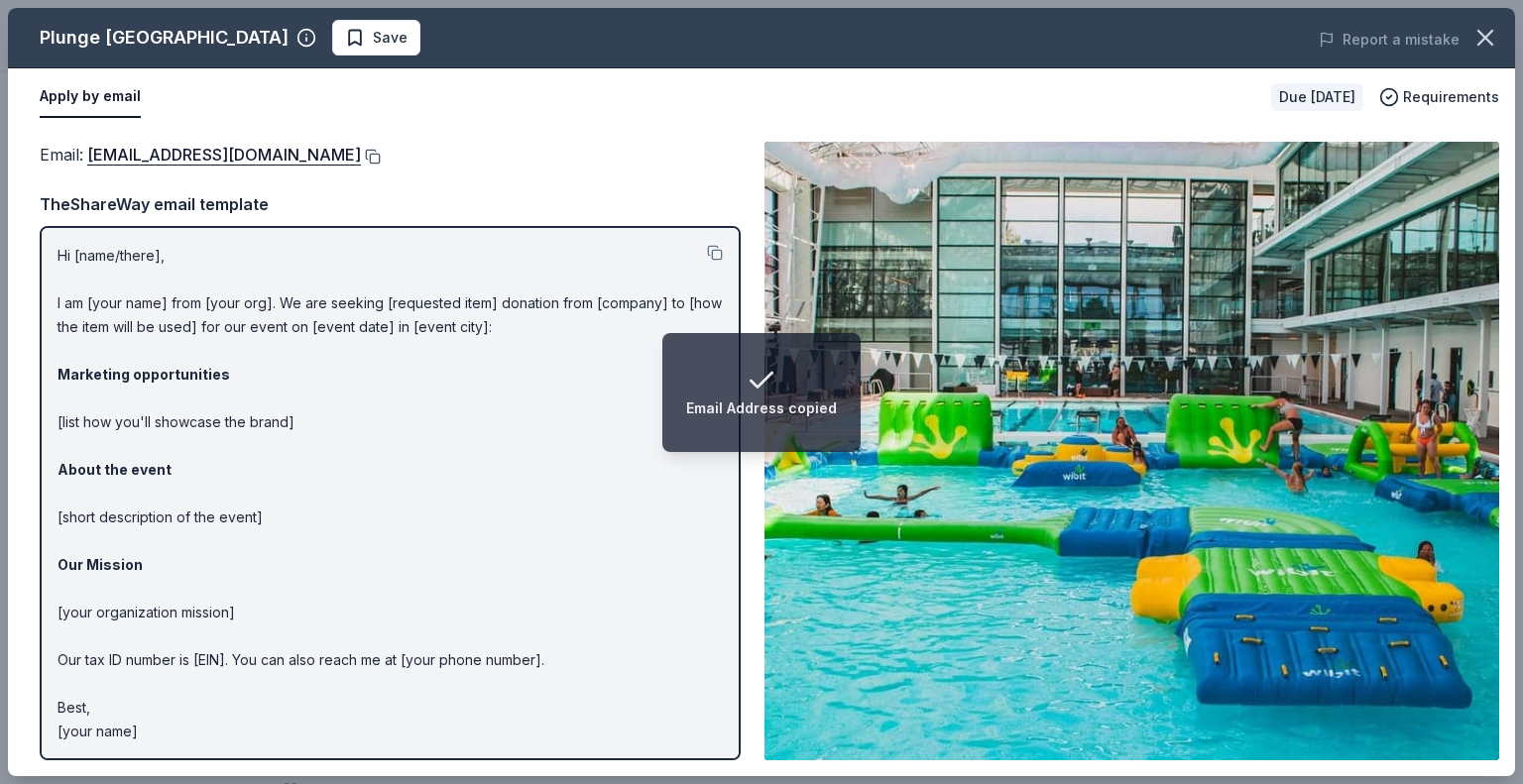 click at bounding box center (371, 157) 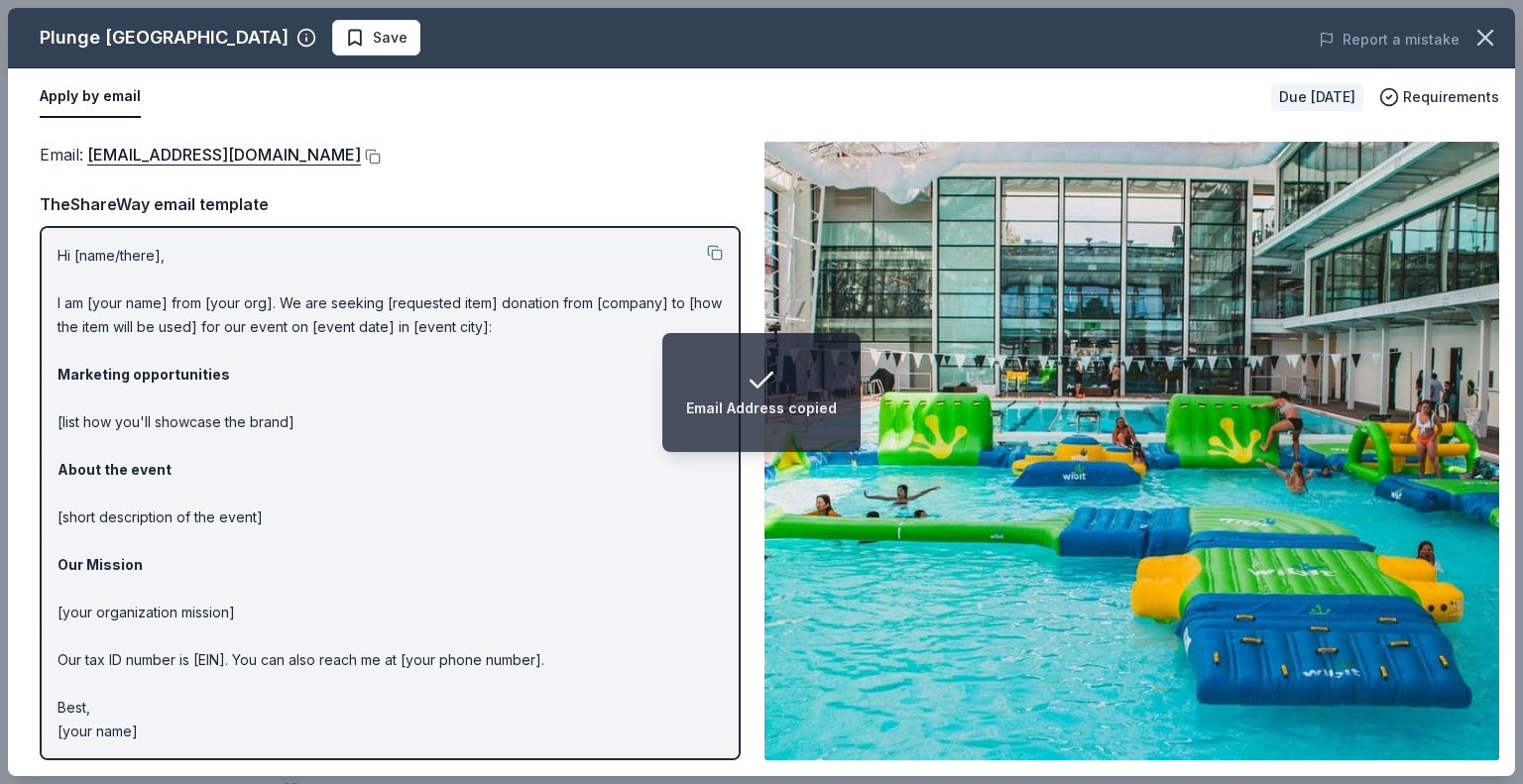 drag, startPoint x: 1503, startPoint y: 28, endPoint x: 1492, endPoint y: 31, distance: 11.401754 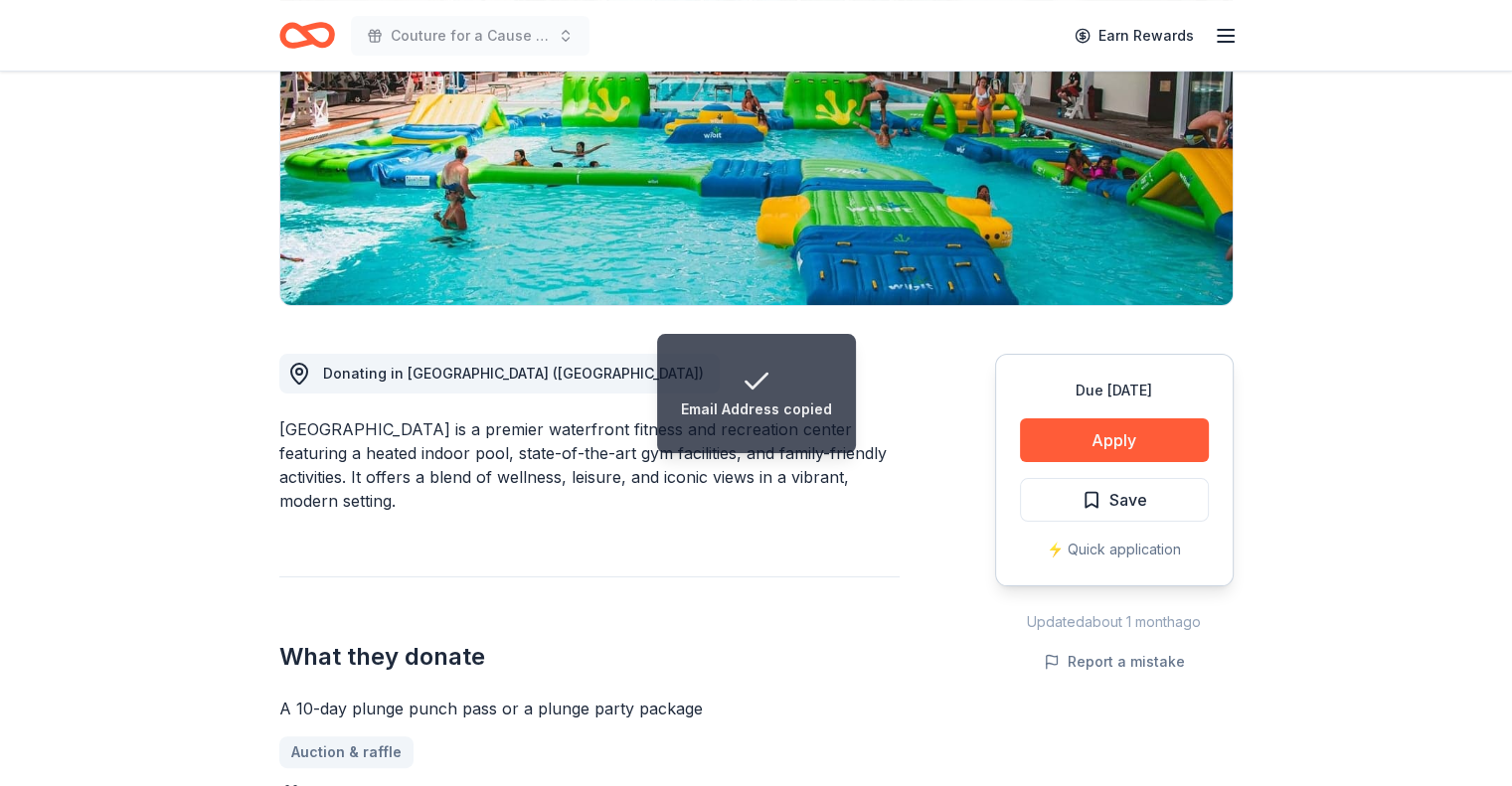 scroll, scrollTop: 497, scrollLeft: 0, axis: vertical 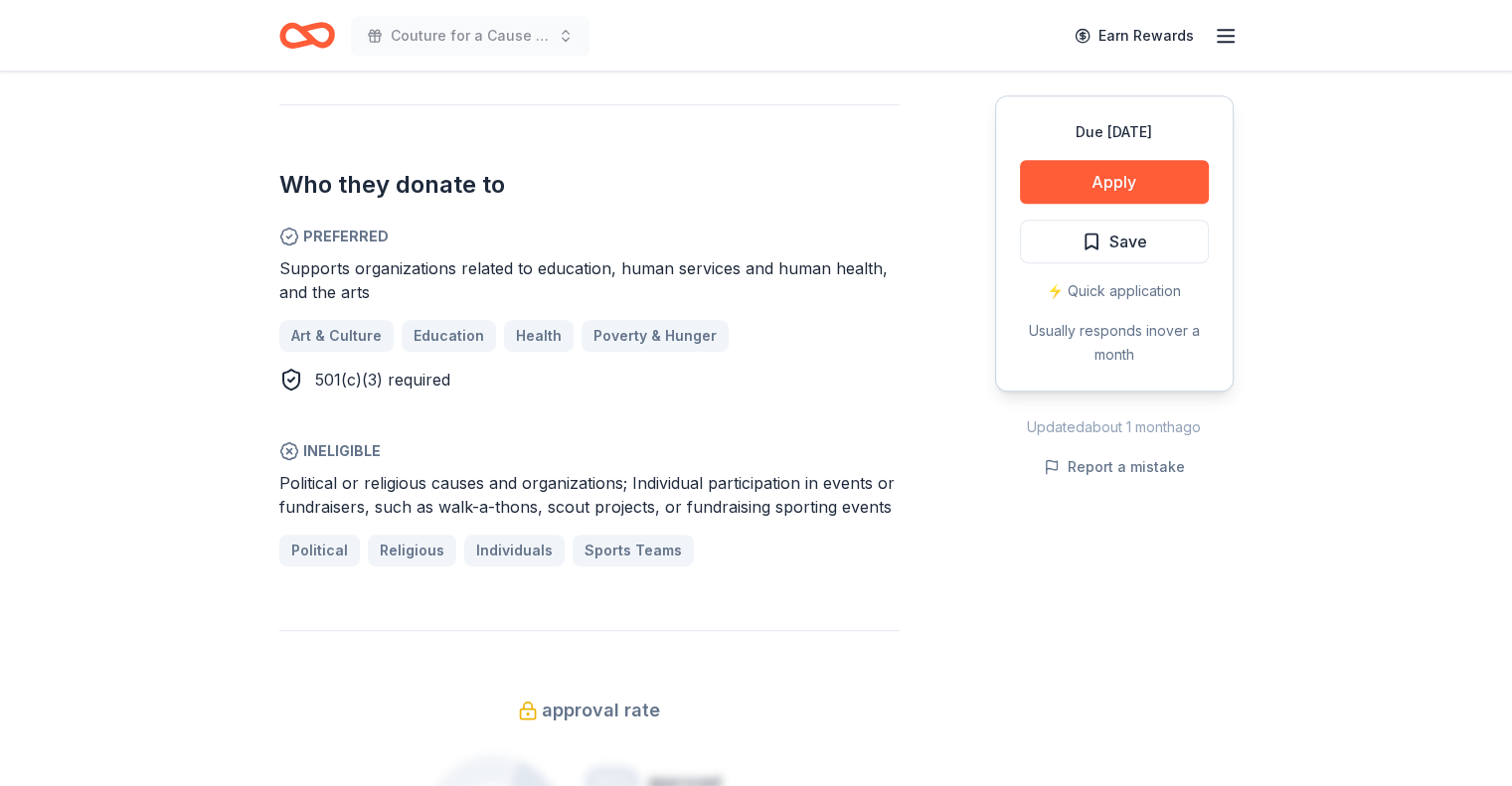 drag, startPoint x: 525, startPoint y: 264, endPoint x: 616, endPoint y: 271, distance: 91.26883 